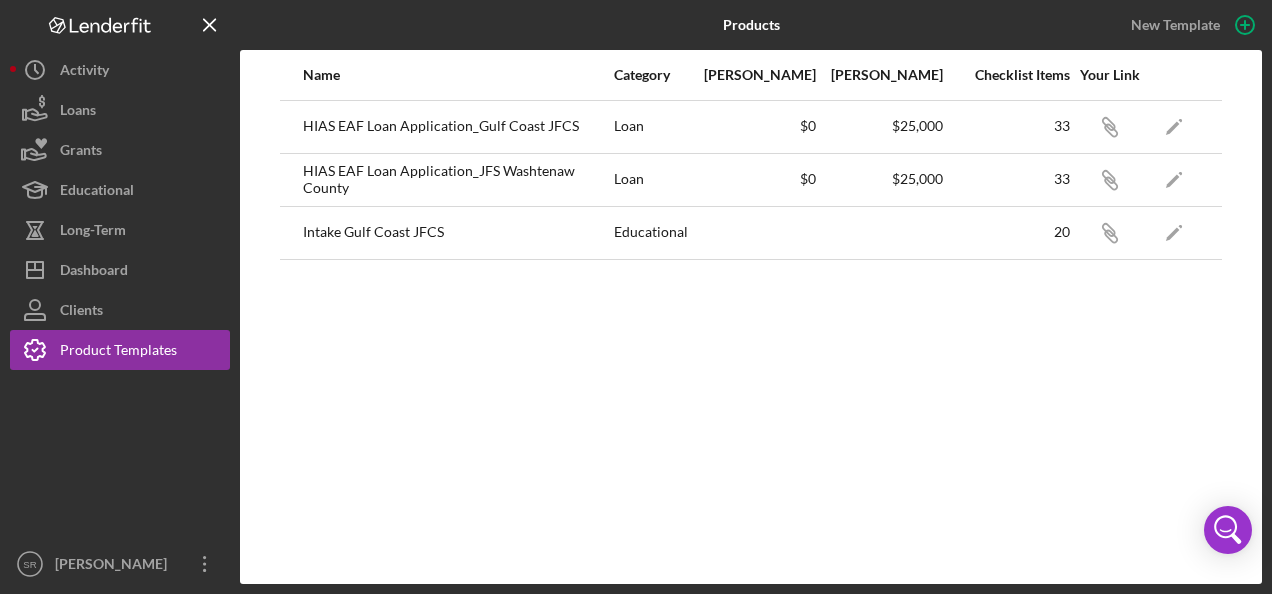scroll, scrollTop: 0, scrollLeft: 0, axis: both 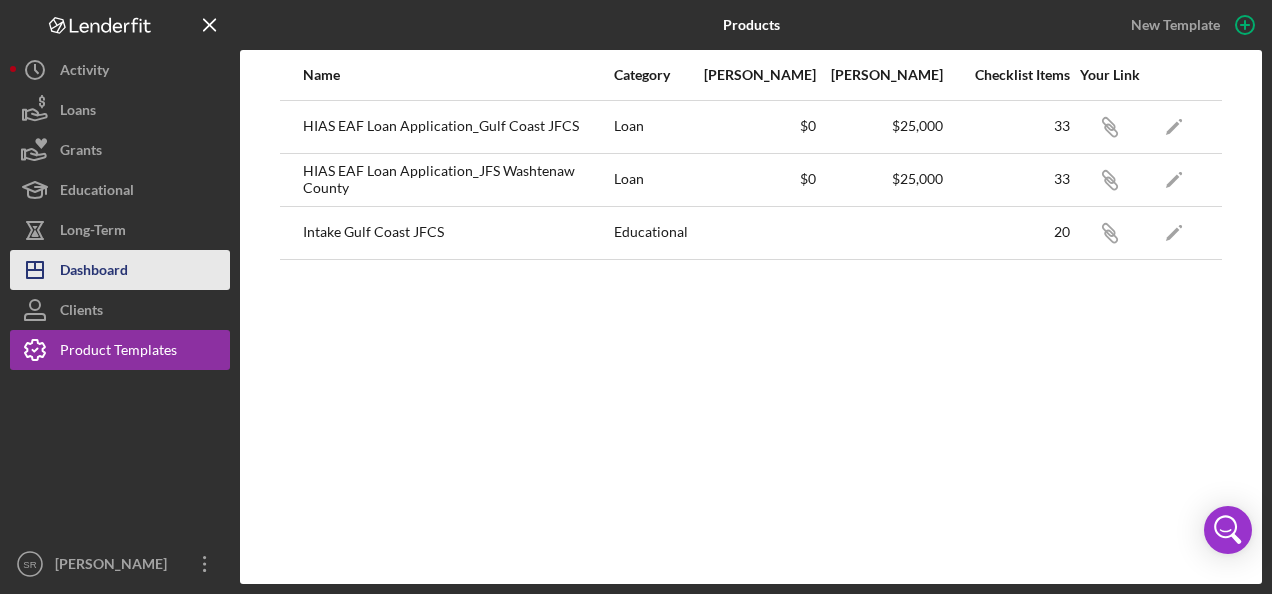 click on "Dashboard" at bounding box center (94, 272) 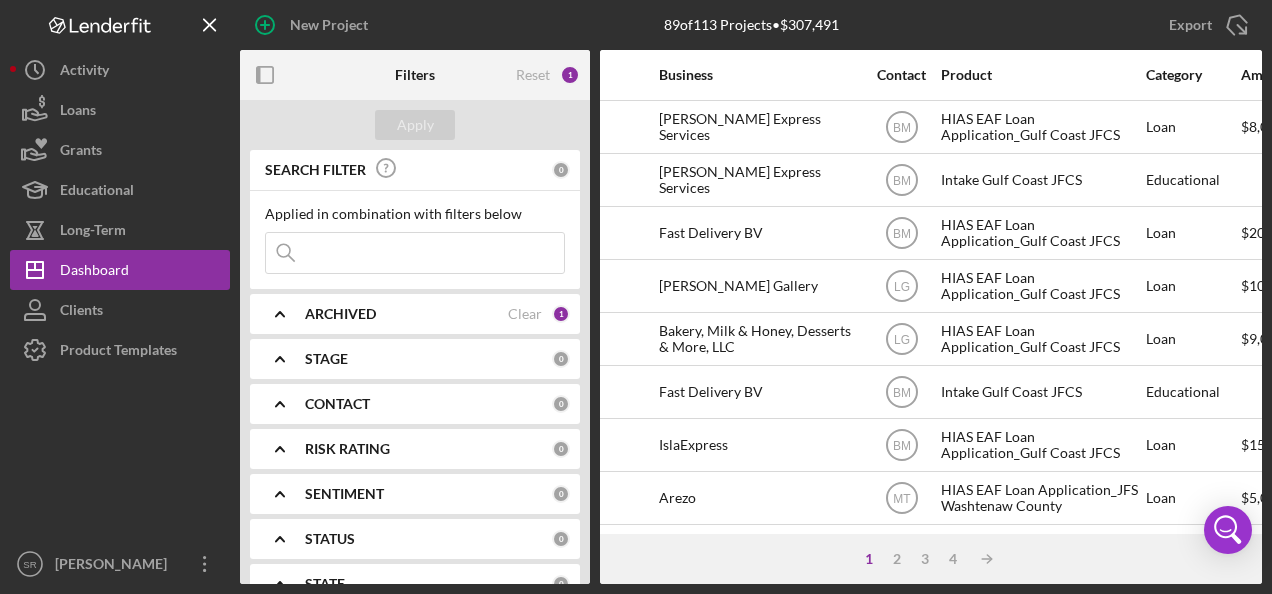 scroll, scrollTop: 0, scrollLeft: 383, axis: horizontal 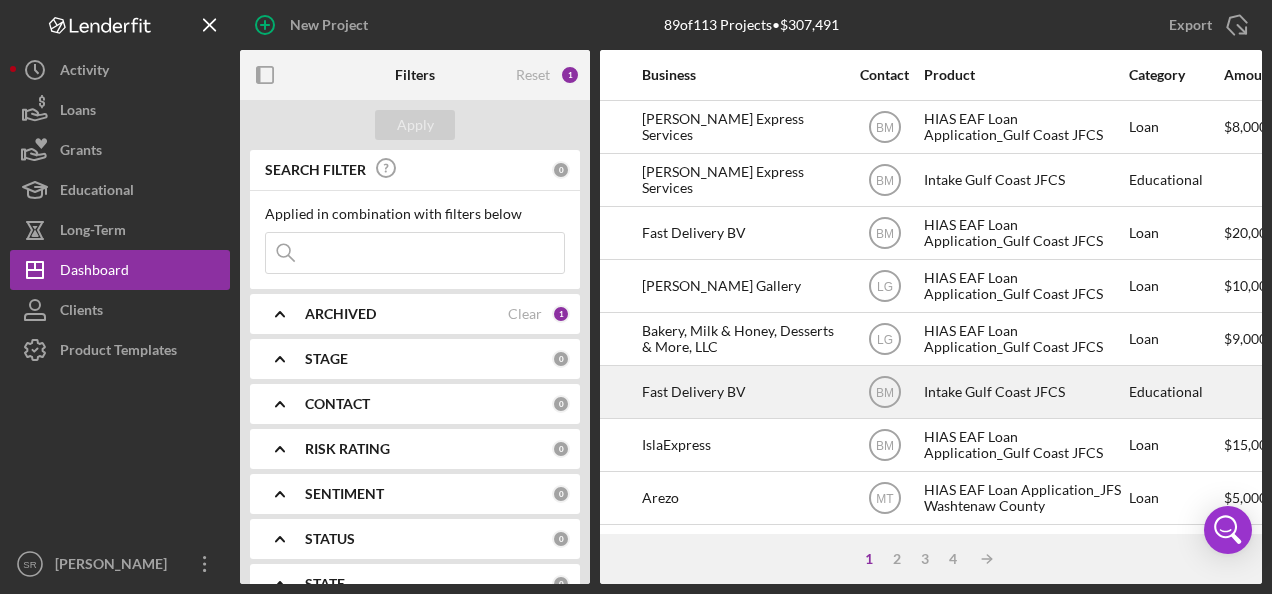 click on "Intake Gulf Coast JFCS" at bounding box center (1024, 392) 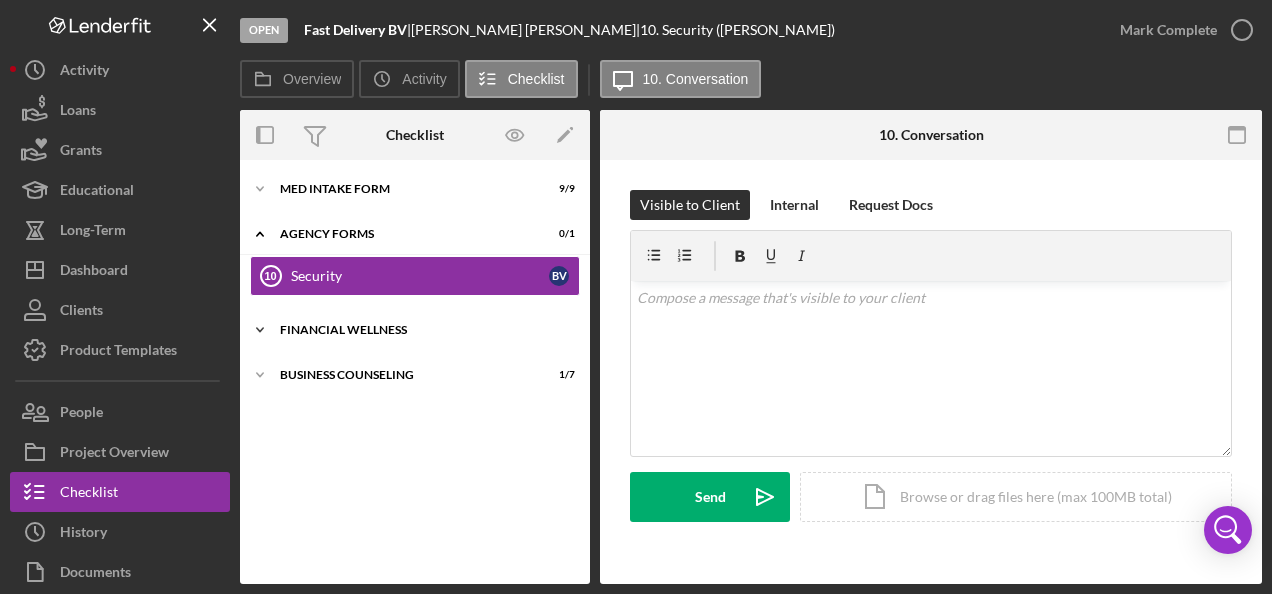 click on "Financial Wellness" at bounding box center [422, 330] 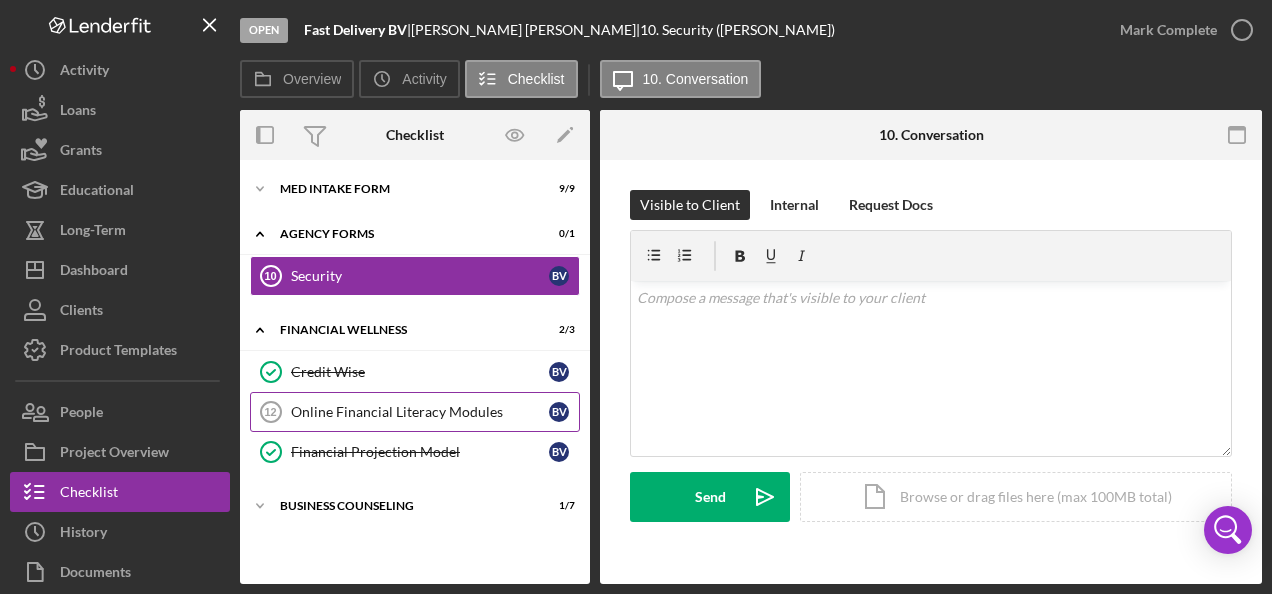 click on "Online Financial Literacy Modules" at bounding box center (420, 412) 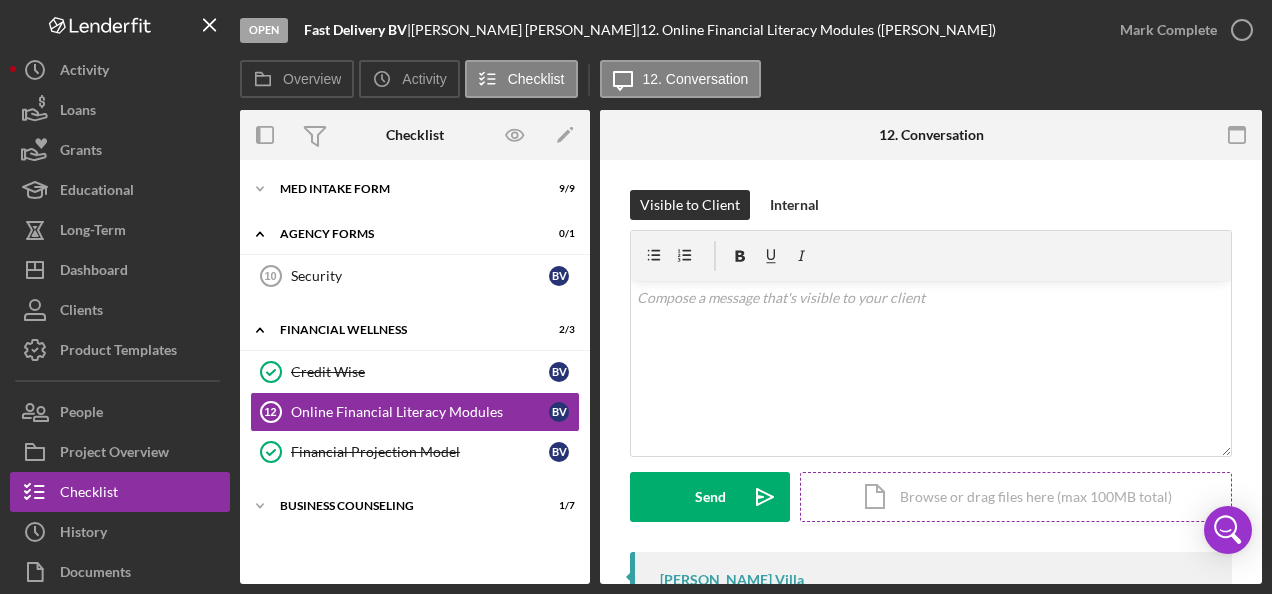 click on "Icon/Document Browse or drag files here (max 100MB total) Tap to choose files or take a photo" at bounding box center [1016, 497] 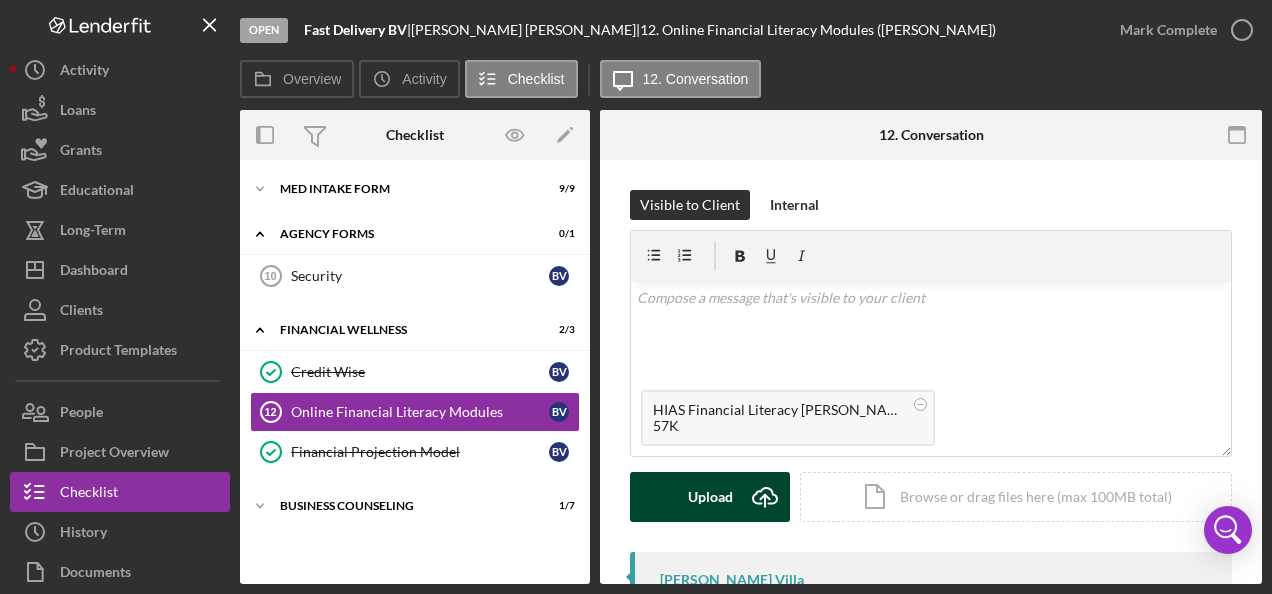 click on "Upload" at bounding box center [710, 497] 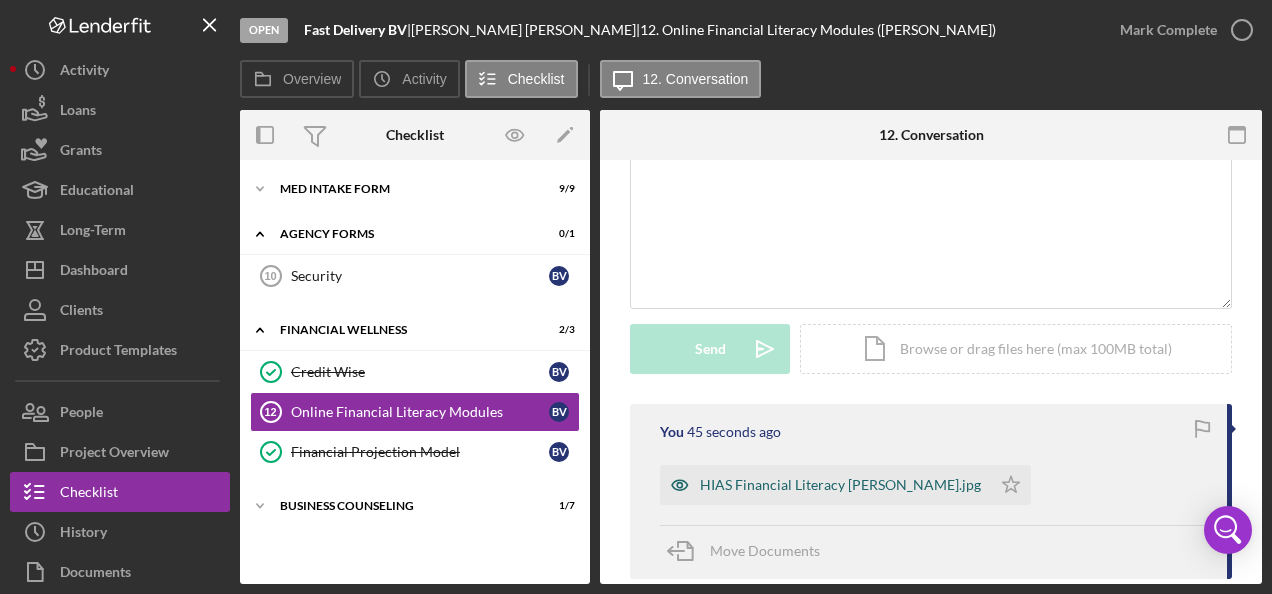scroll, scrollTop: 200, scrollLeft: 0, axis: vertical 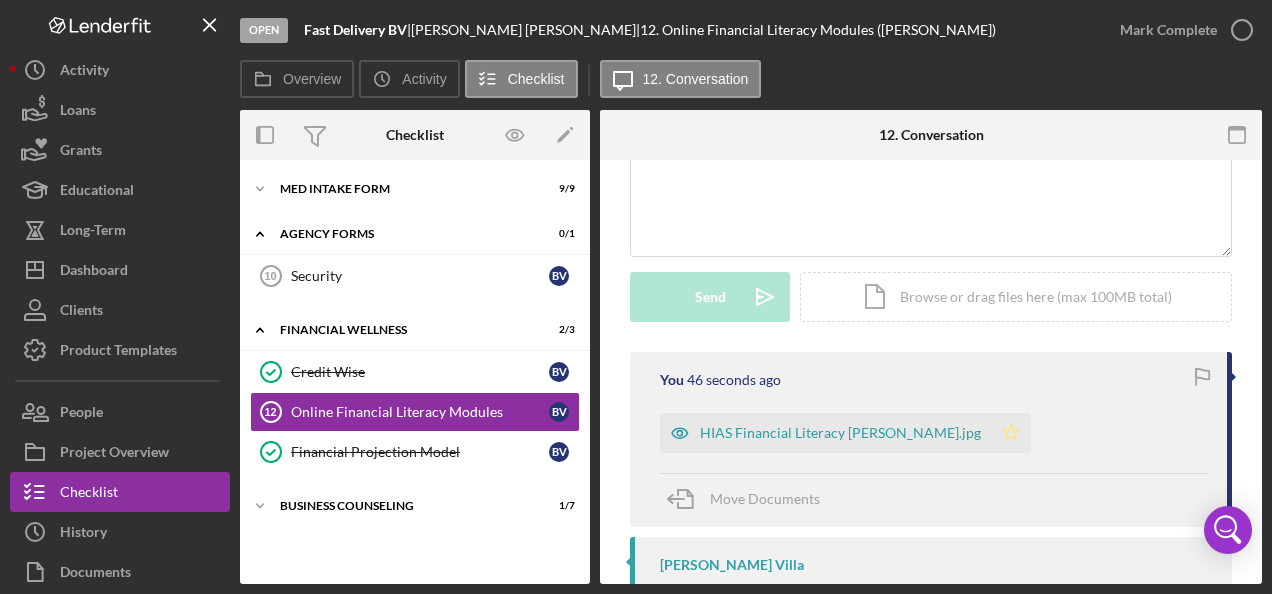 click on "Icon/Star" 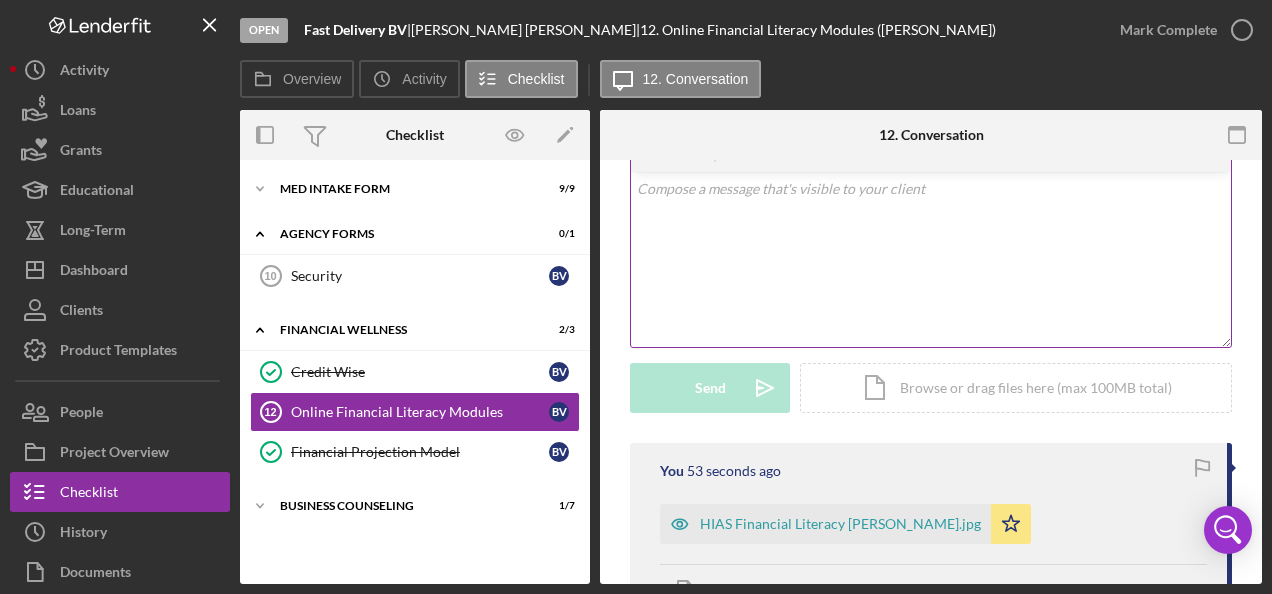 scroll, scrollTop: 300, scrollLeft: 0, axis: vertical 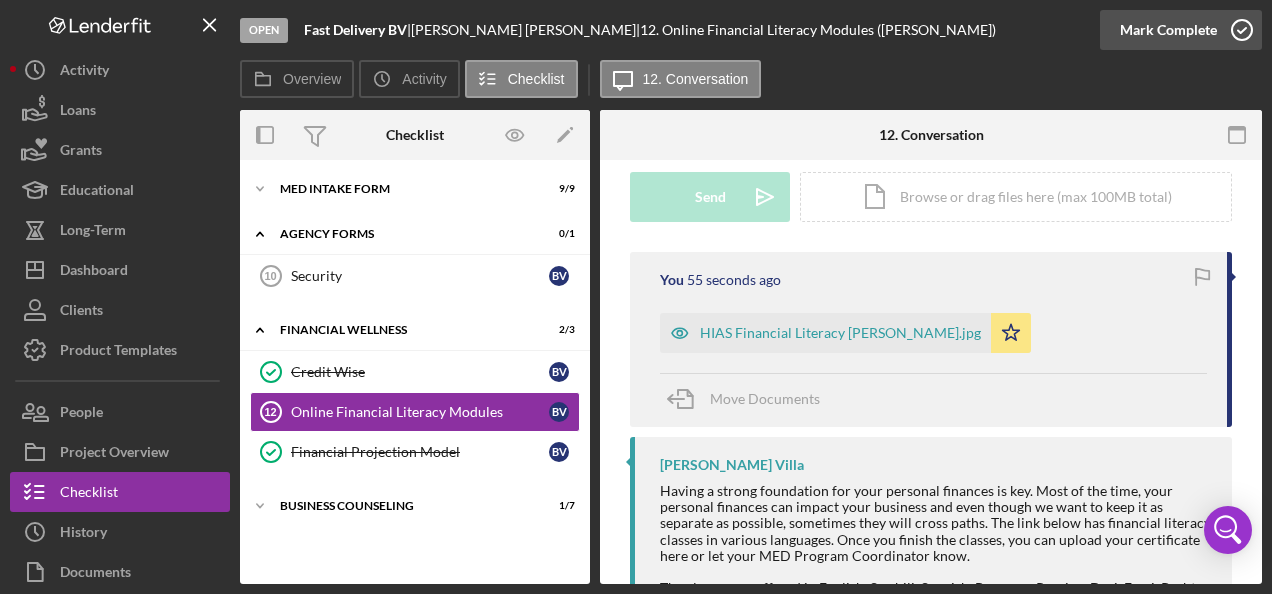 click 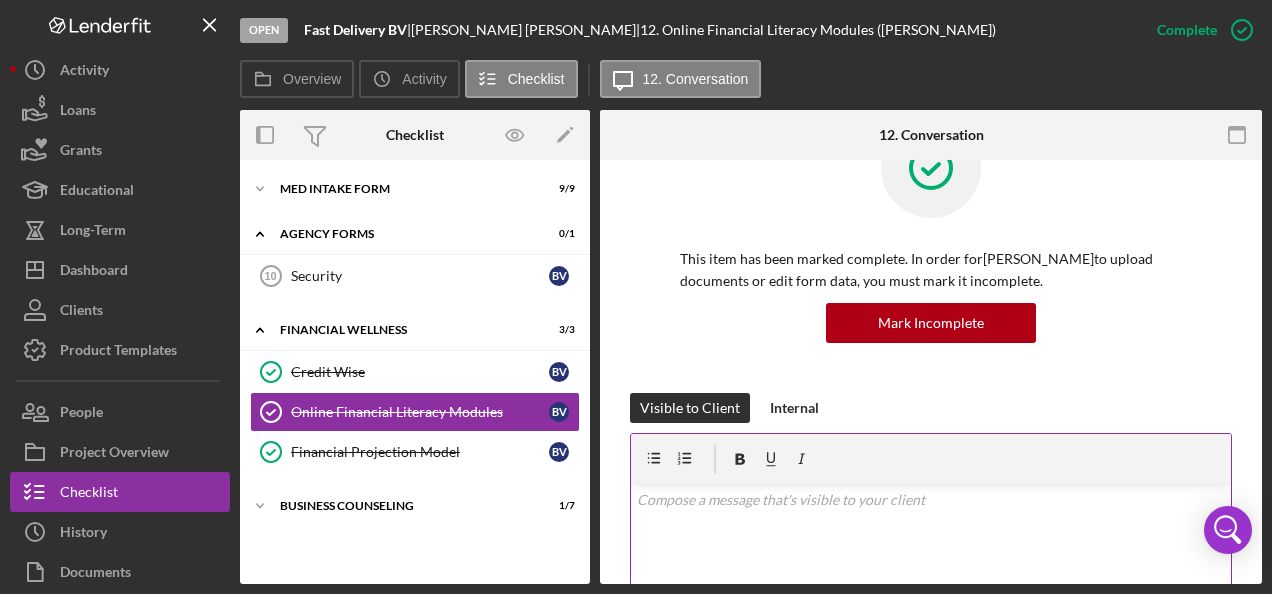 scroll, scrollTop: 0, scrollLeft: 0, axis: both 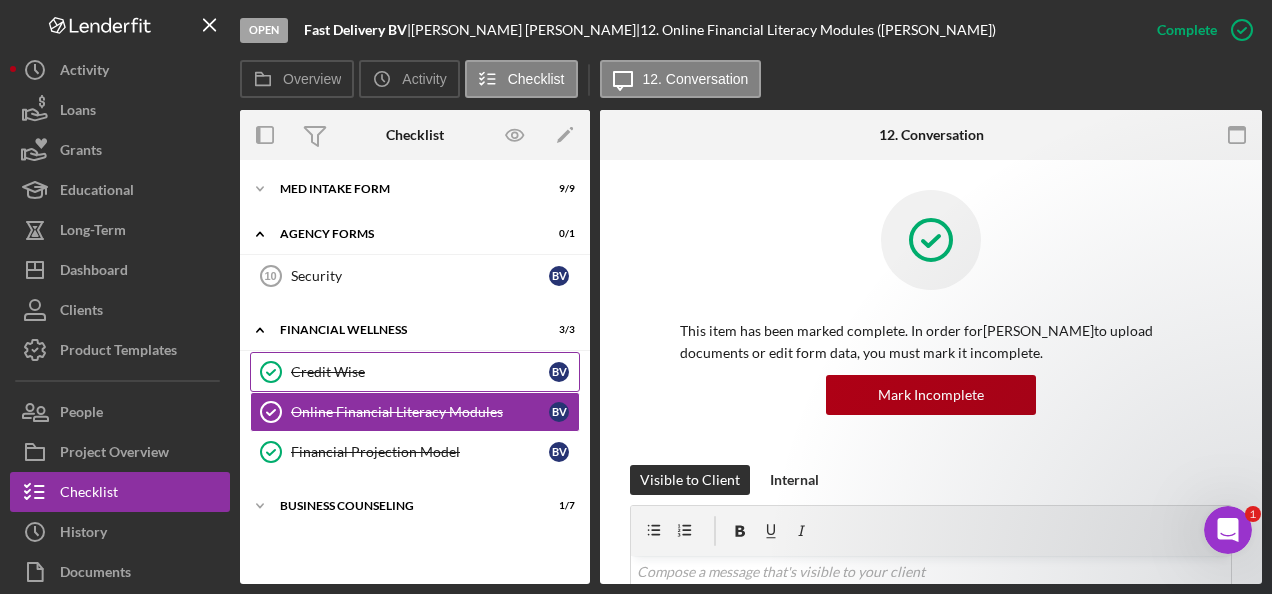 click on "Credit Wise" at bounding box center (420, 372) 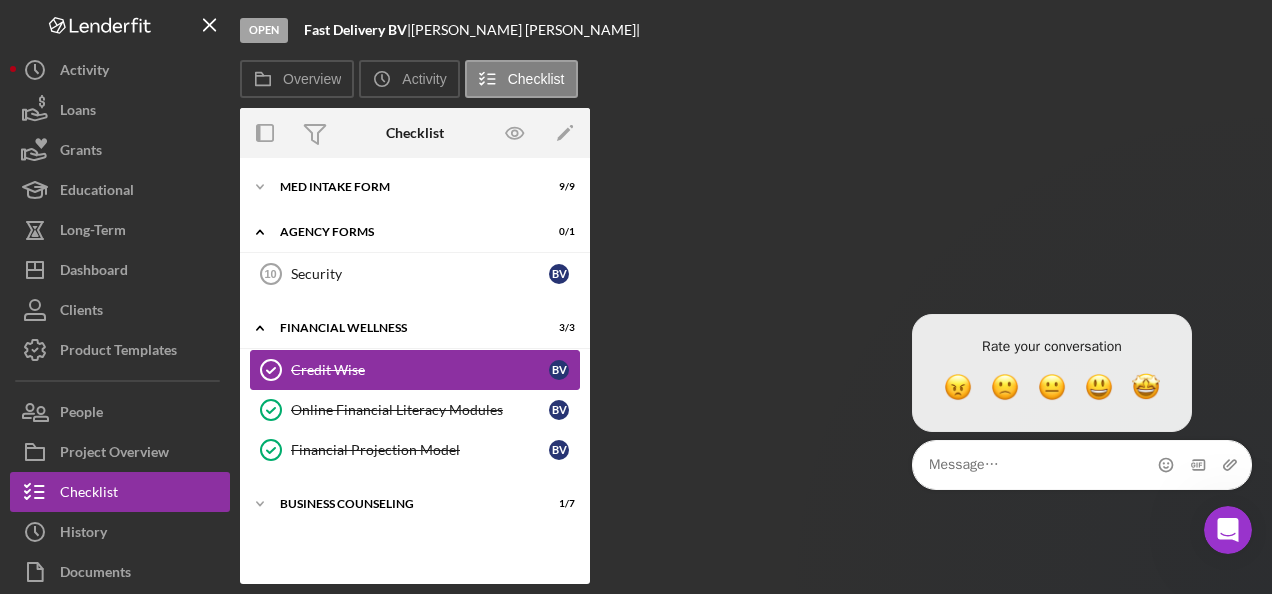 scroll, scrollTop: 0, scrollLeft: 0, axis: both 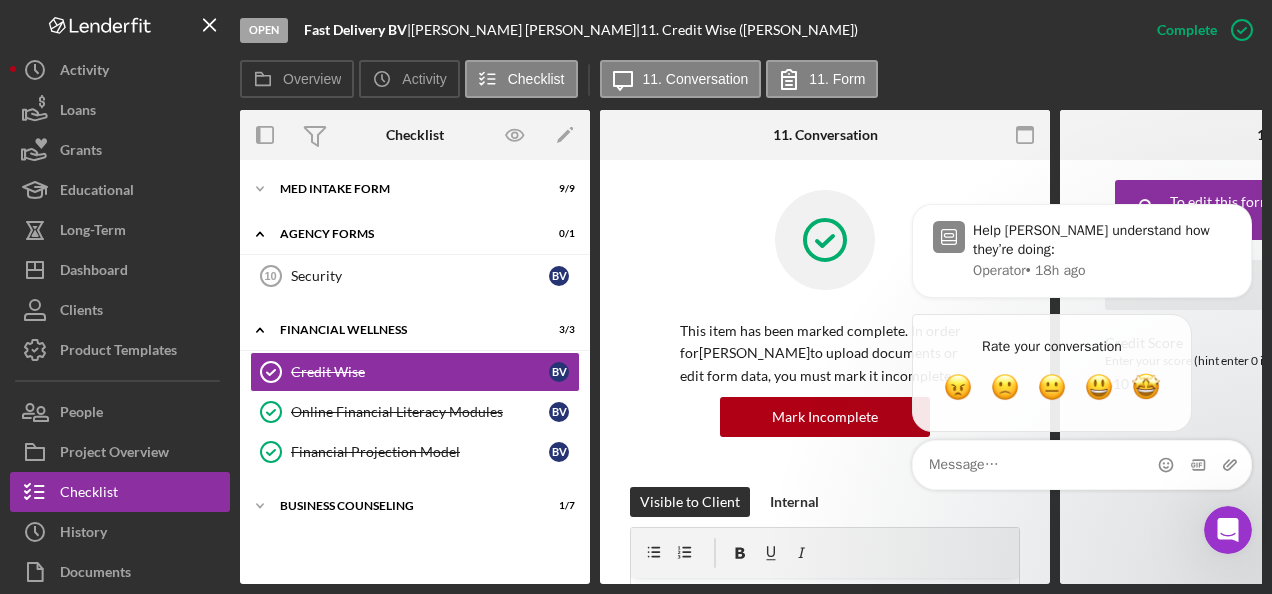 click 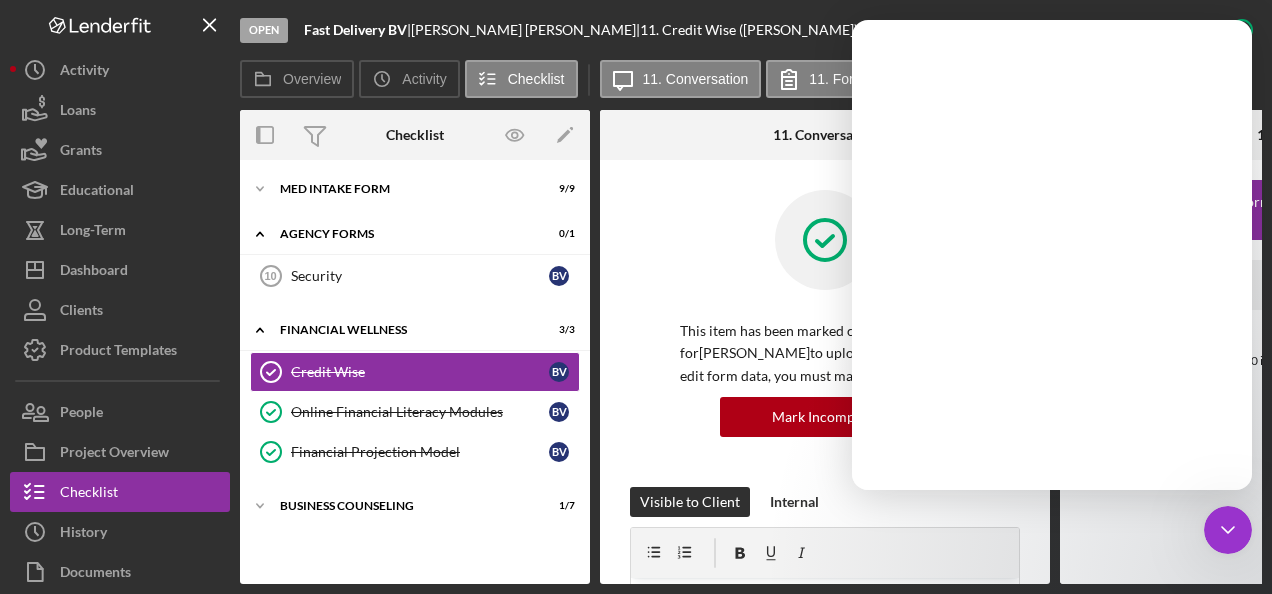 scroll, scrollTop: 0, scrollLeft: 0, axis: both 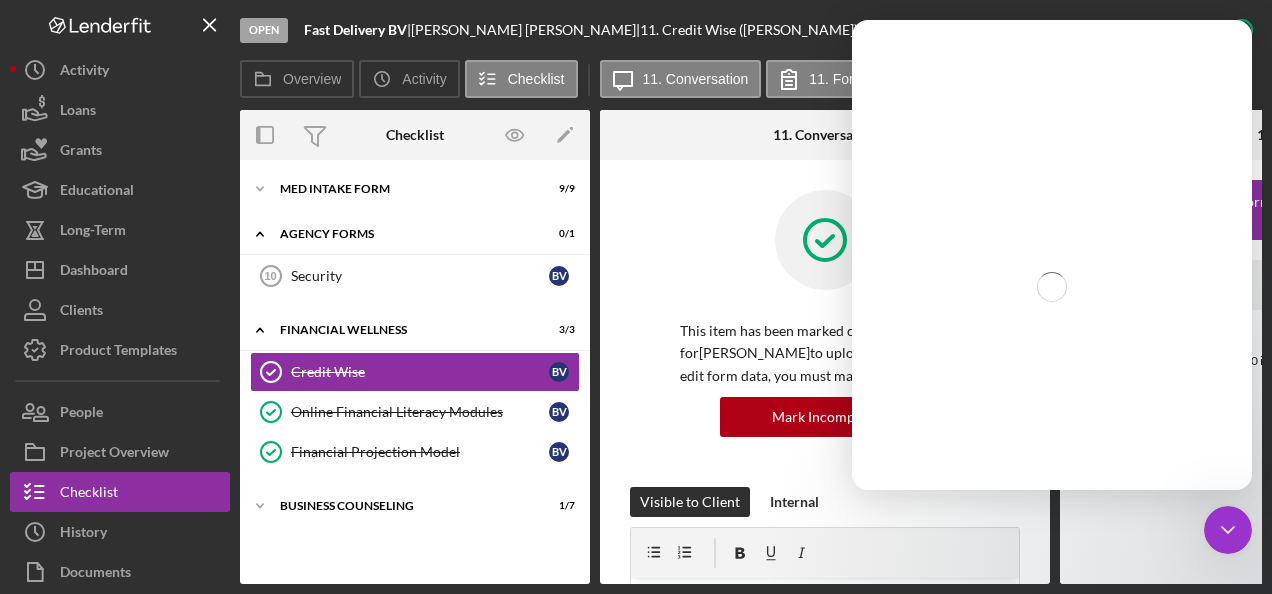 click 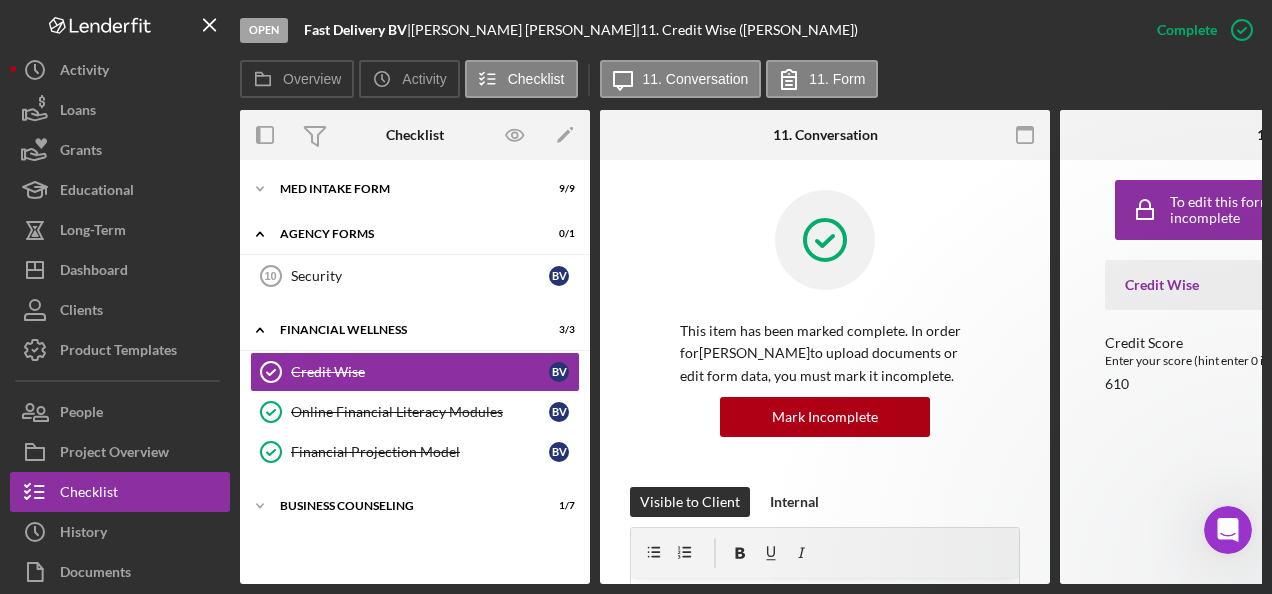 scroll, scrollTop: 0, scrollLeft: 0, axis: both 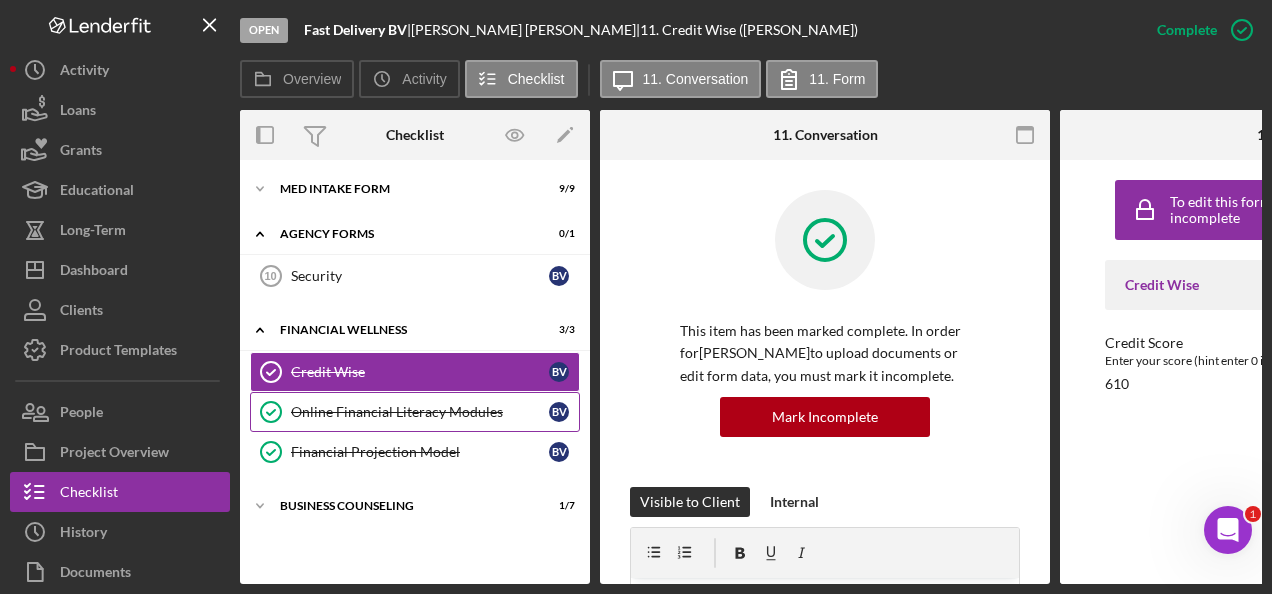 click on "Online Financial Literacy Modules" at bounding box center (420, 412) 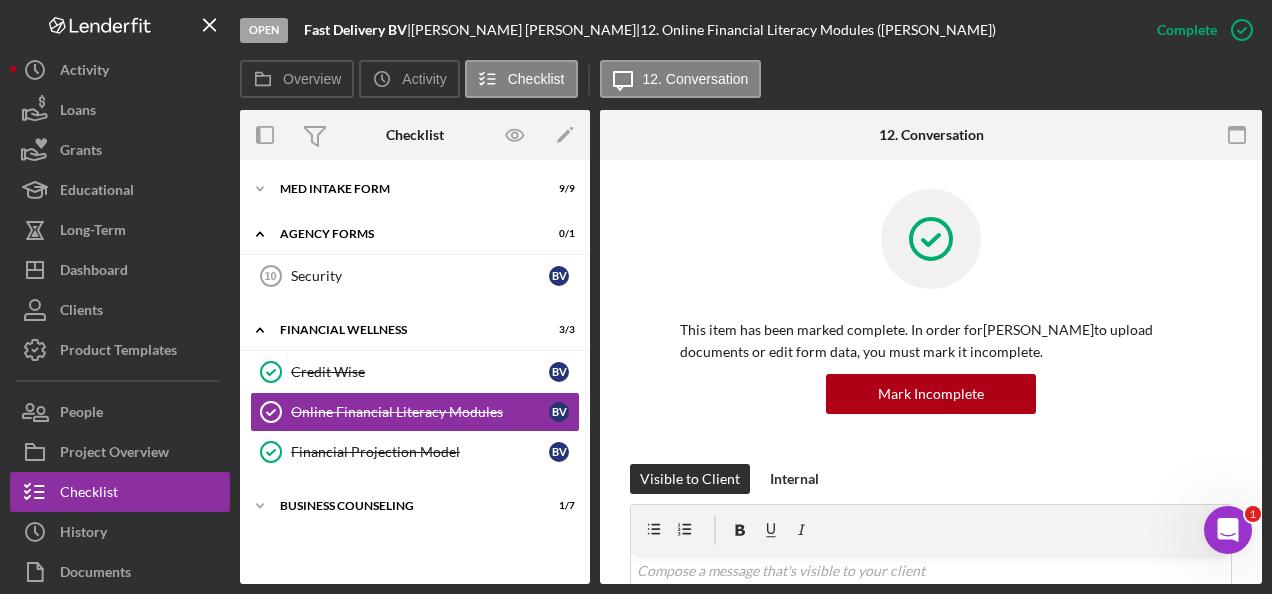 scroll, scrollTop: 0, scrollLeft: 0, axis: both 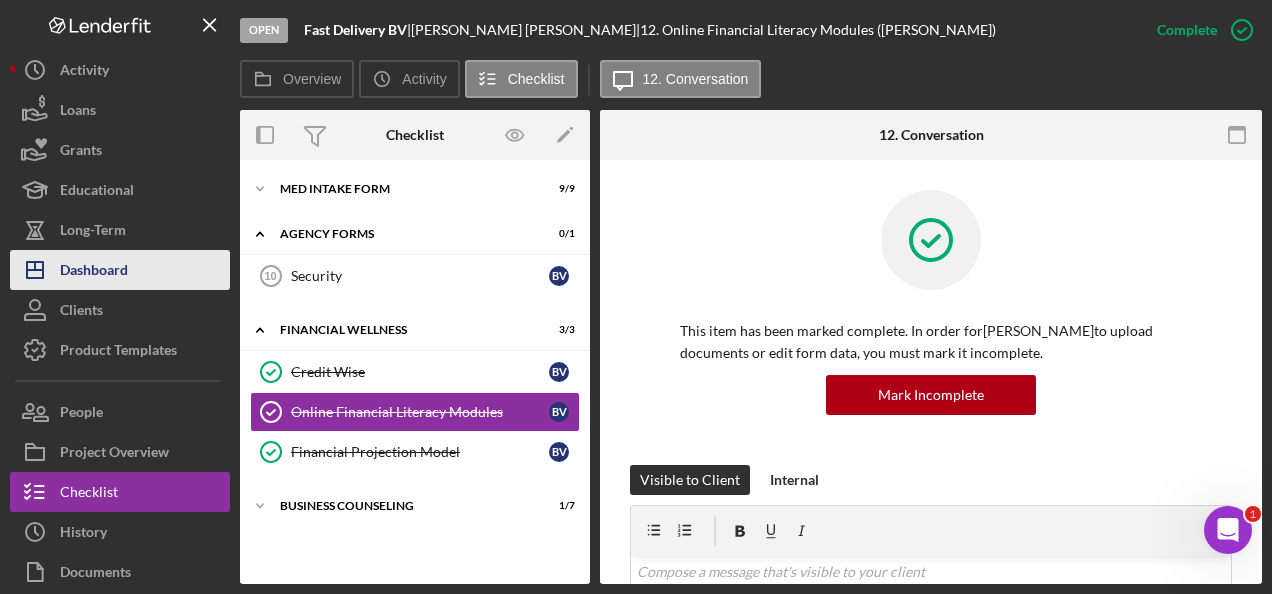 click on "Dashboard" at bounding box center [94, 272] 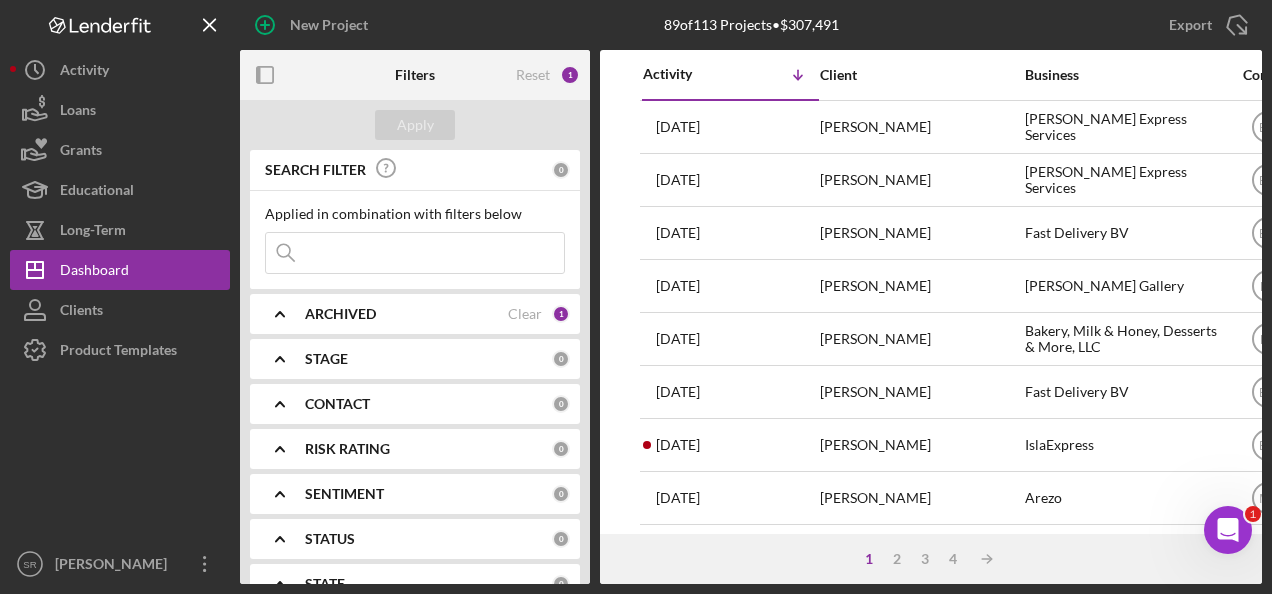 click at bounding box center (120, 457) 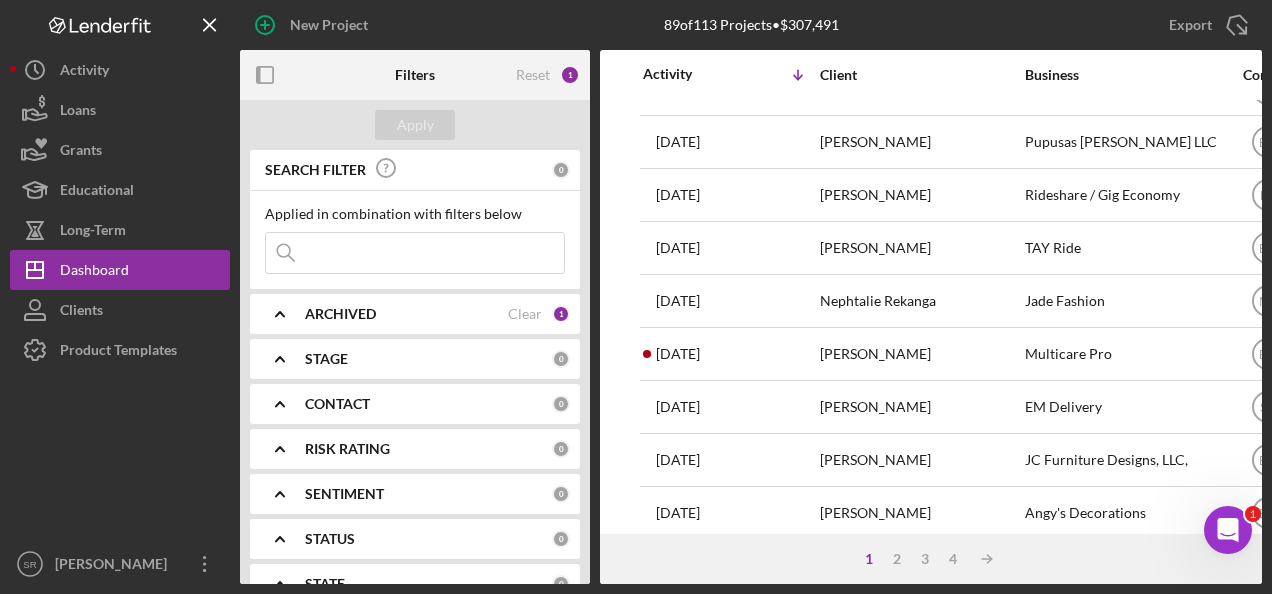 scroll, scrollTop: 600, scrollLeft: 0, axis: vertical 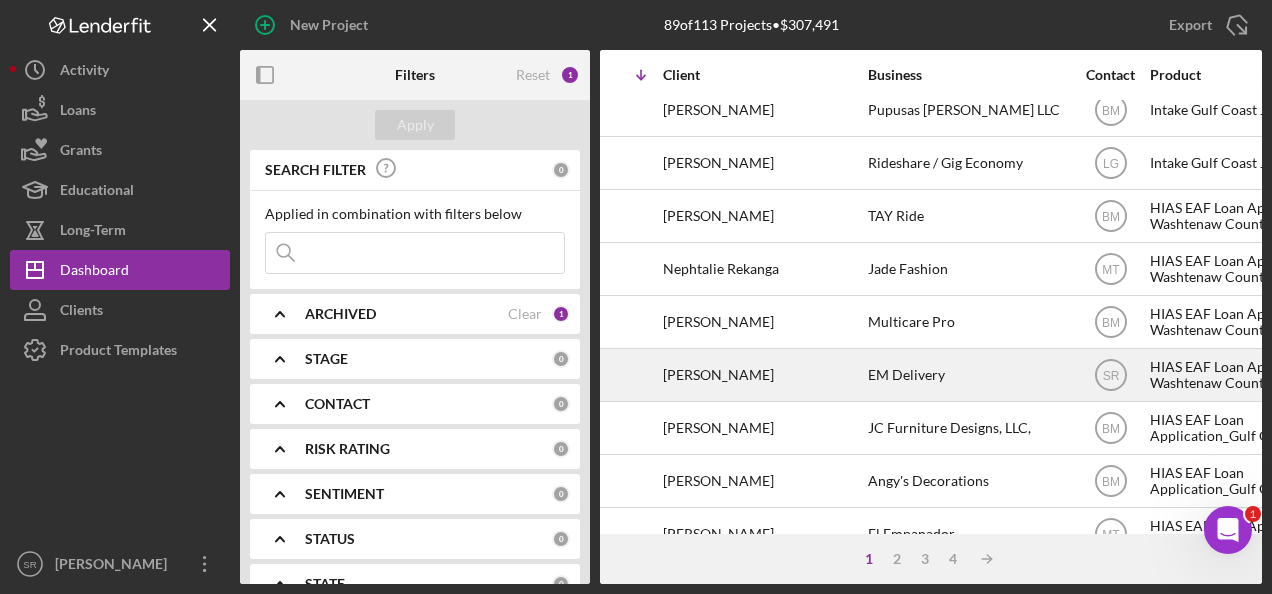 click on "EM Delivery" at bounding box center [968, 375] 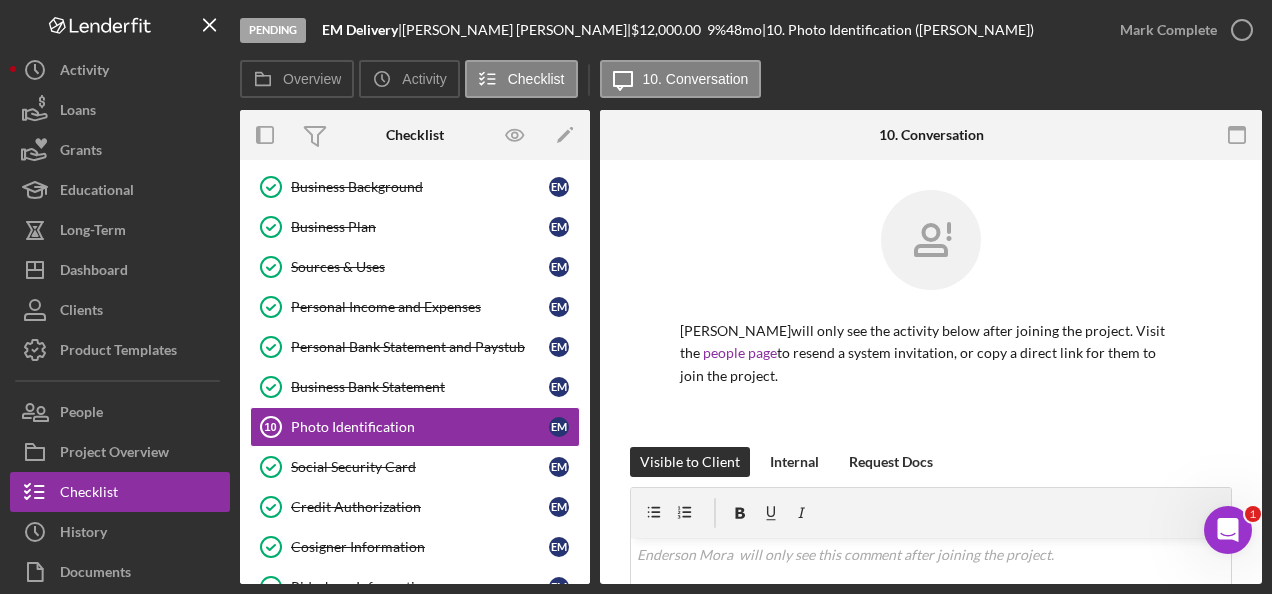 scroll, scrollTop: 212, scrollLeft: 0, axis: vertical 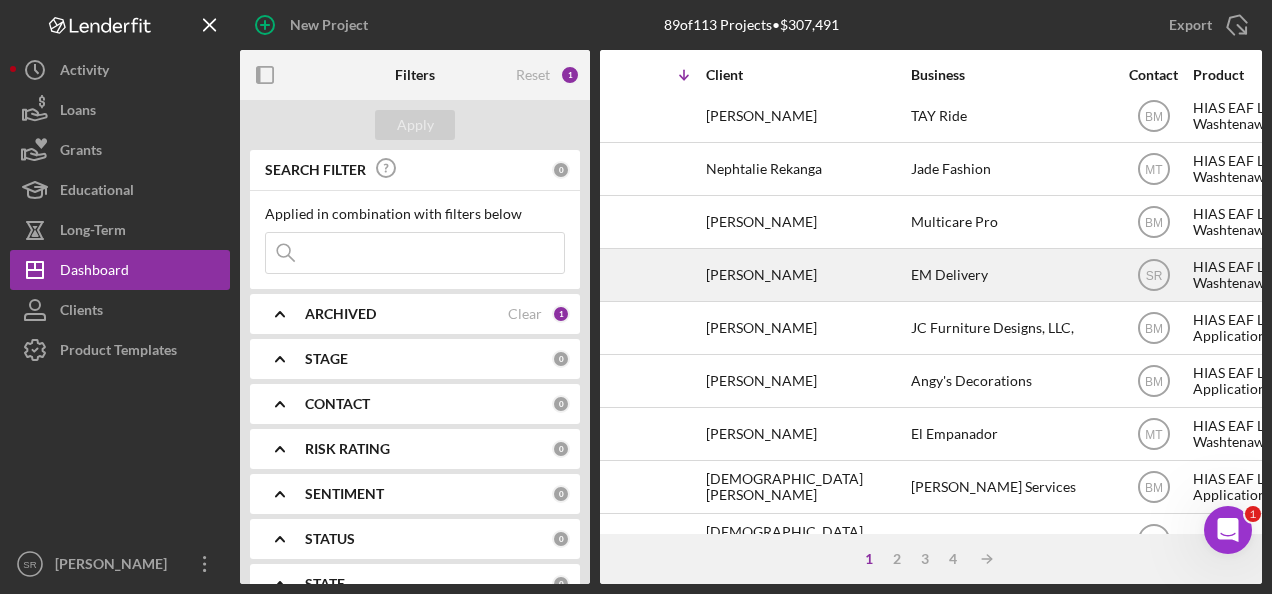 click on "[DATE] [PERSON_NAME]" at bounding box center [616, 275] 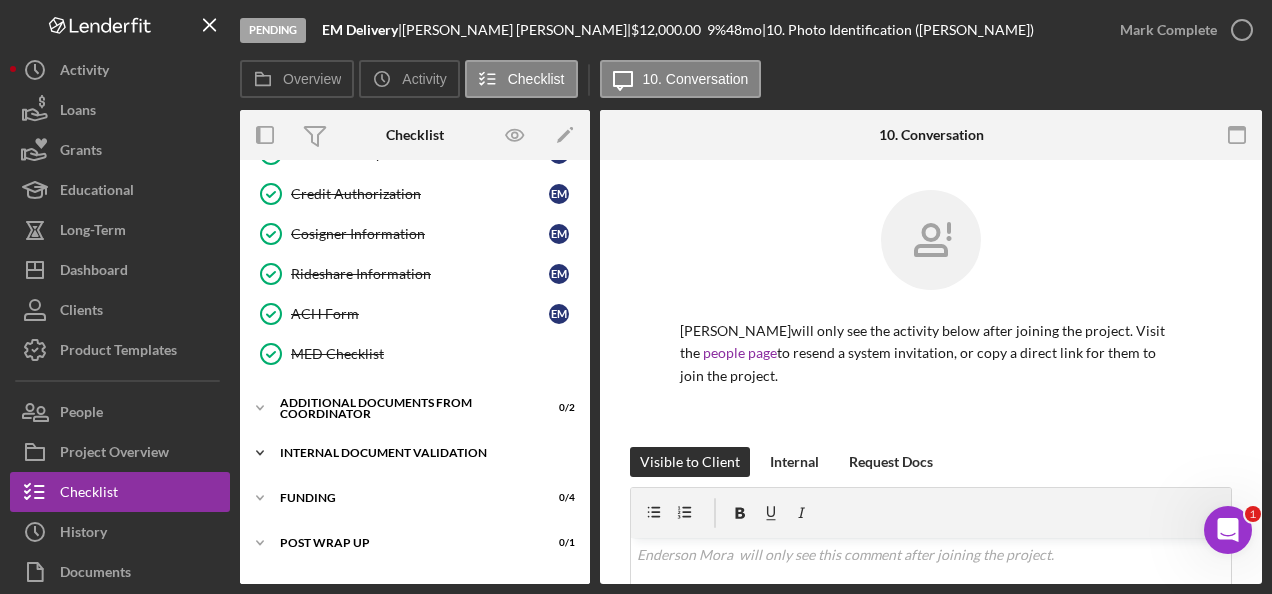 scroll, scrollTop: 446, scrollLeft: 0, axis: vertical 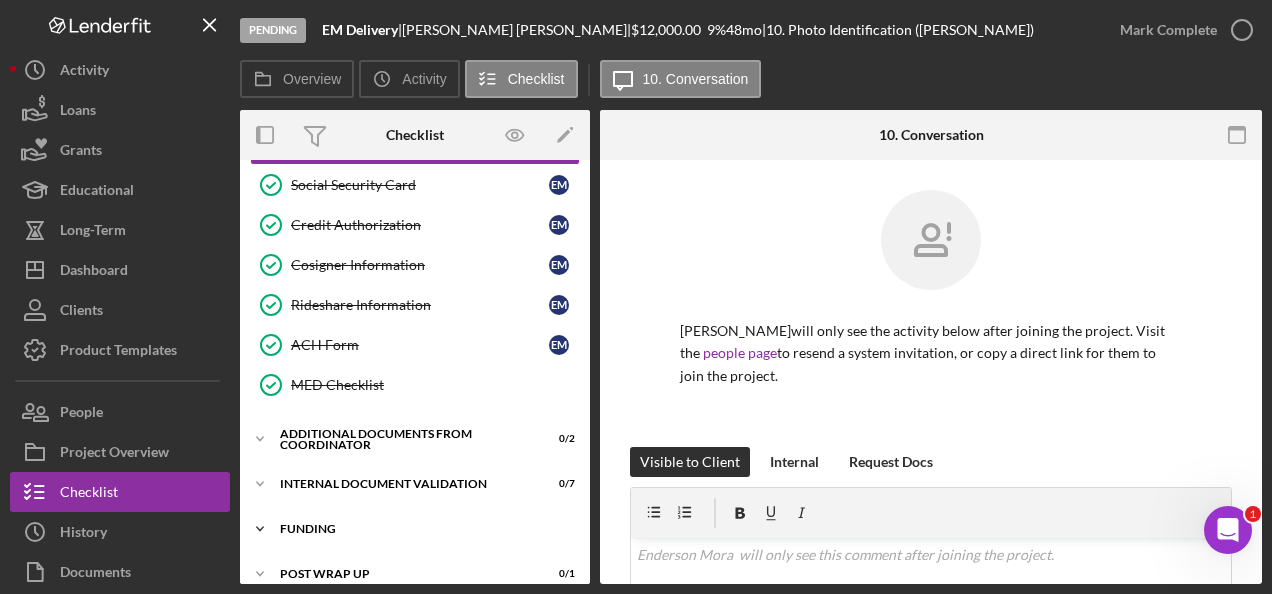 click on "Funding" at bounding box center (422, 529) 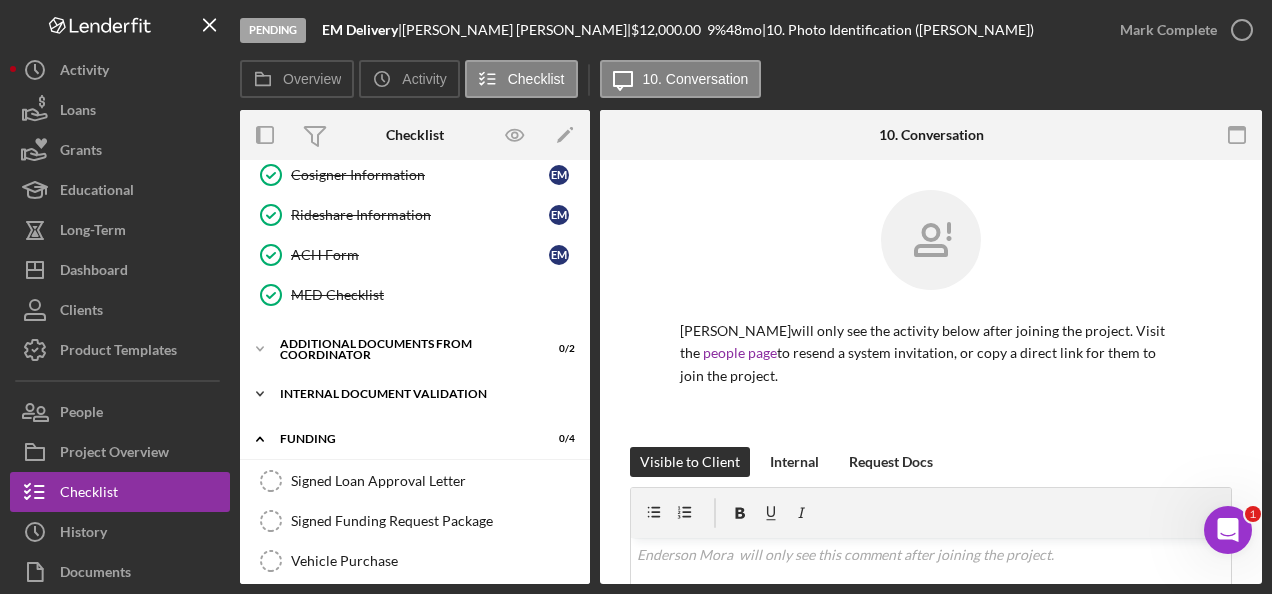 scroll, scrollTop: 646, scrollLeft: 0, axis: vertical 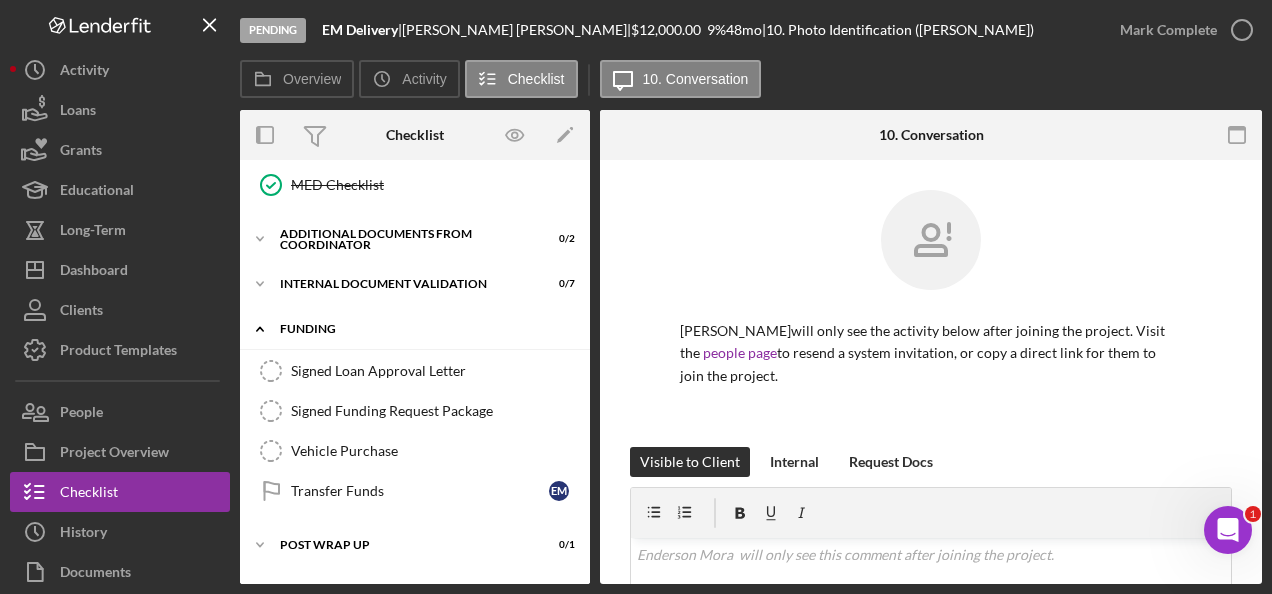 click on "Funding" at bounding box center (422, 329) 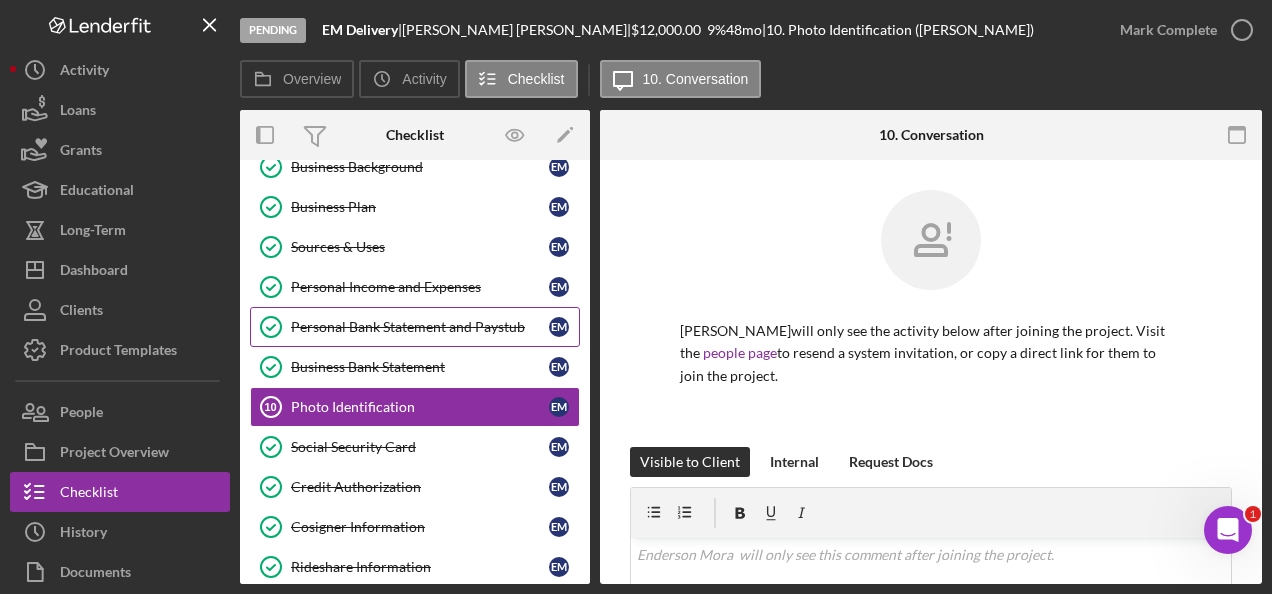 scroll, scrollTop: 200, scrollLeft: 0, axis: vertical 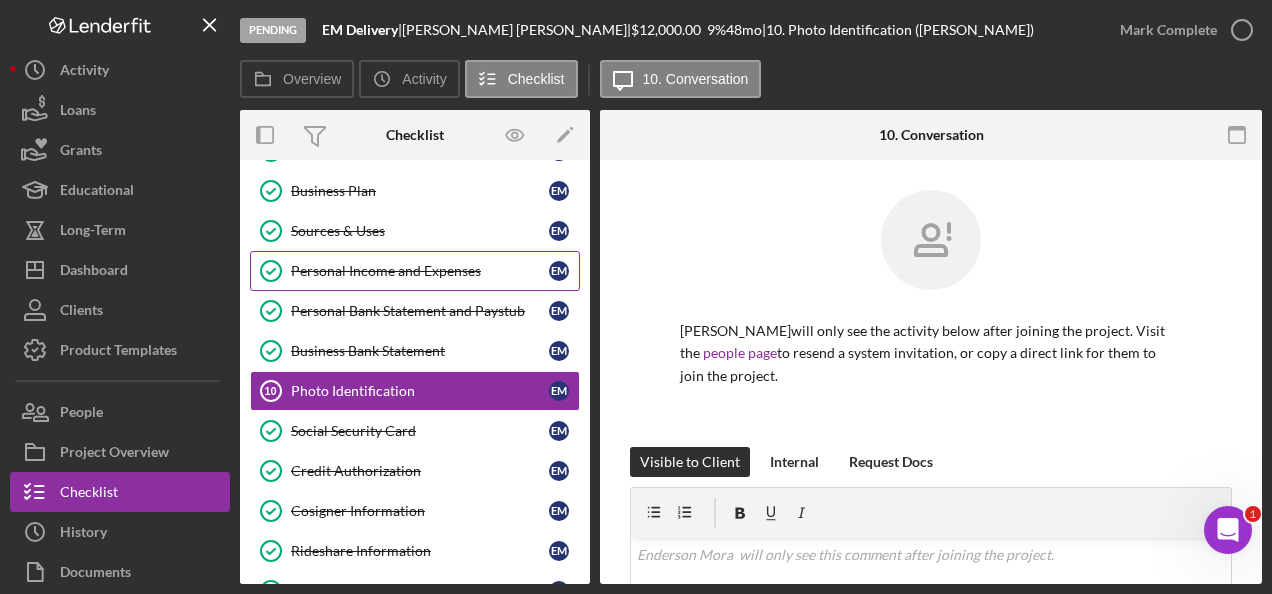 click on "Personal Income and Expenses" at bounding box center (420, 271) 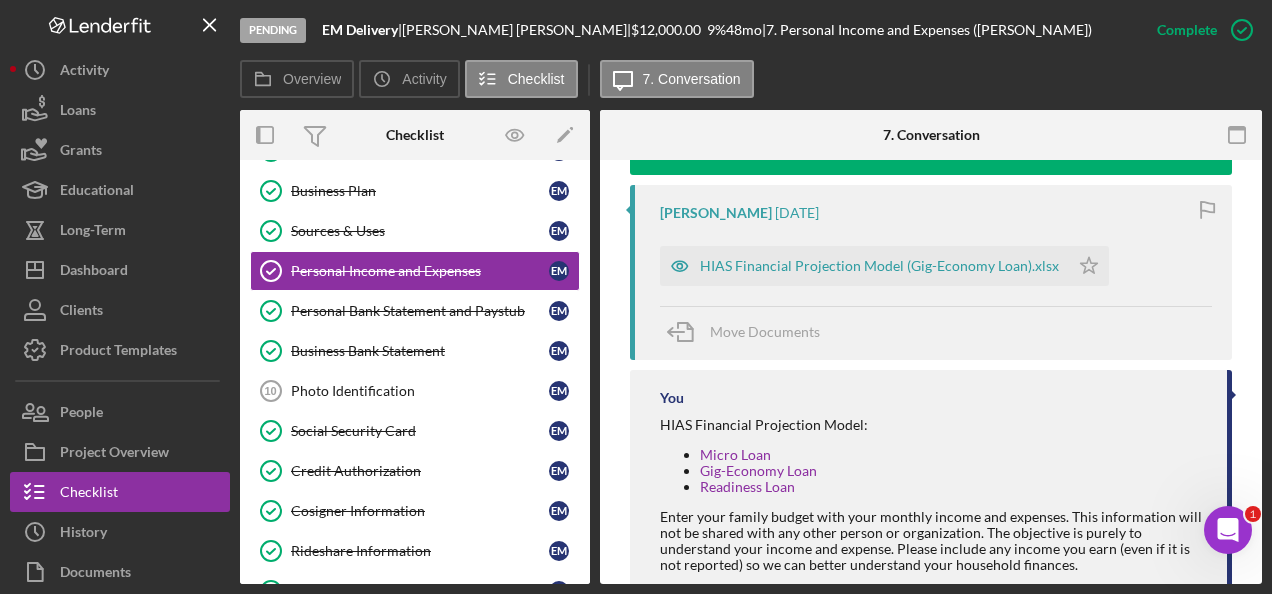 scroll, scrollTop: 1674, scrollLeft: 0, axis: vertical 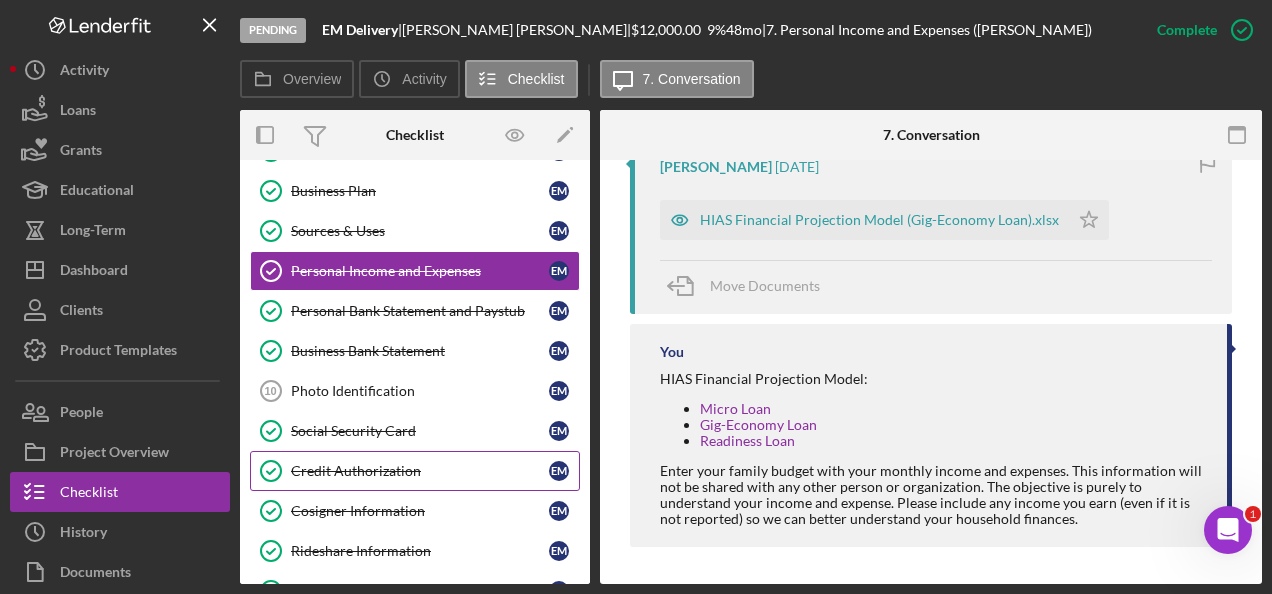 click on "Credit Authorization" at bounding box center [420, 471] 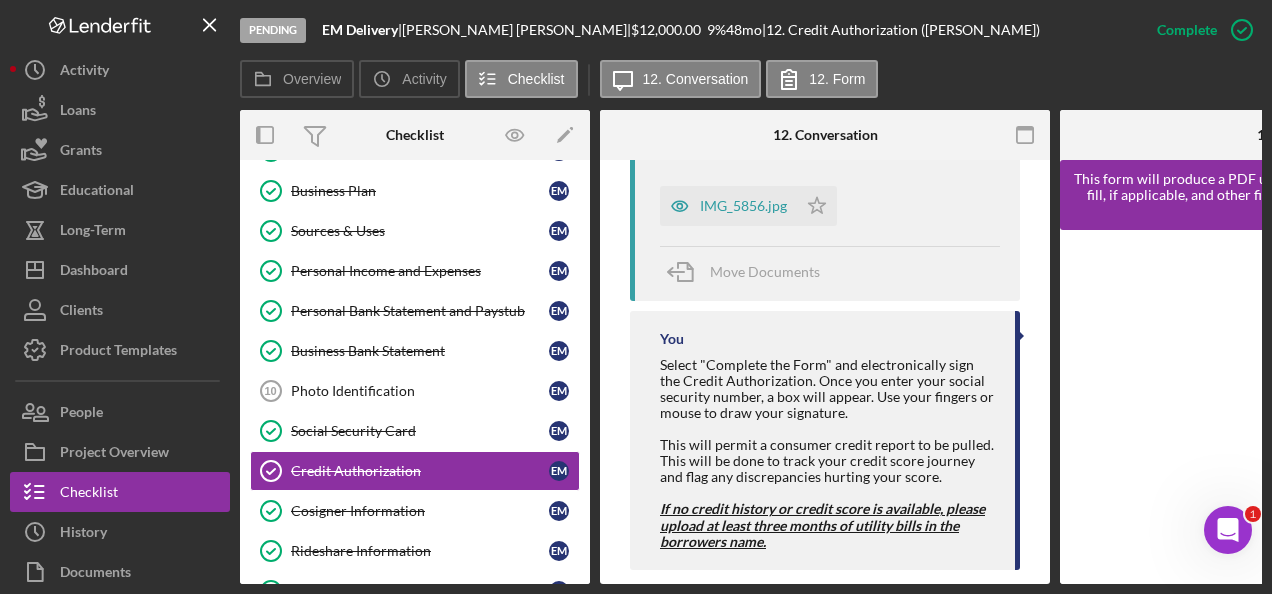 scroll, scrollTop: 1386, scrollLeft: 0, axis: vertical 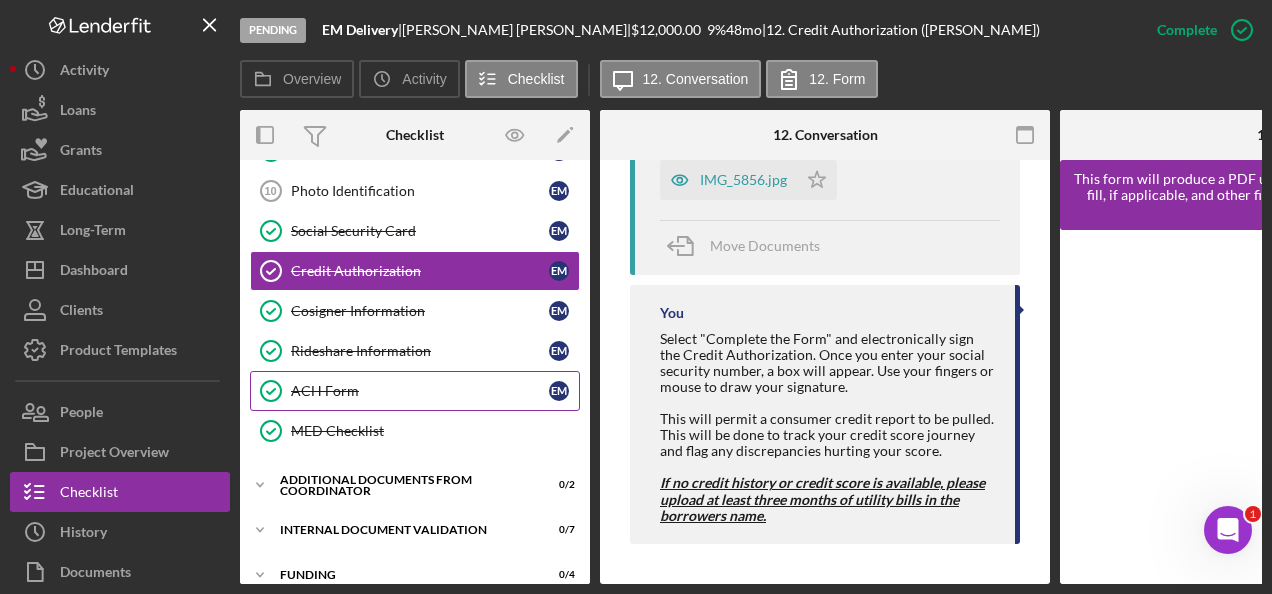 click on "ACH Form" at bounding box center (420, 391) 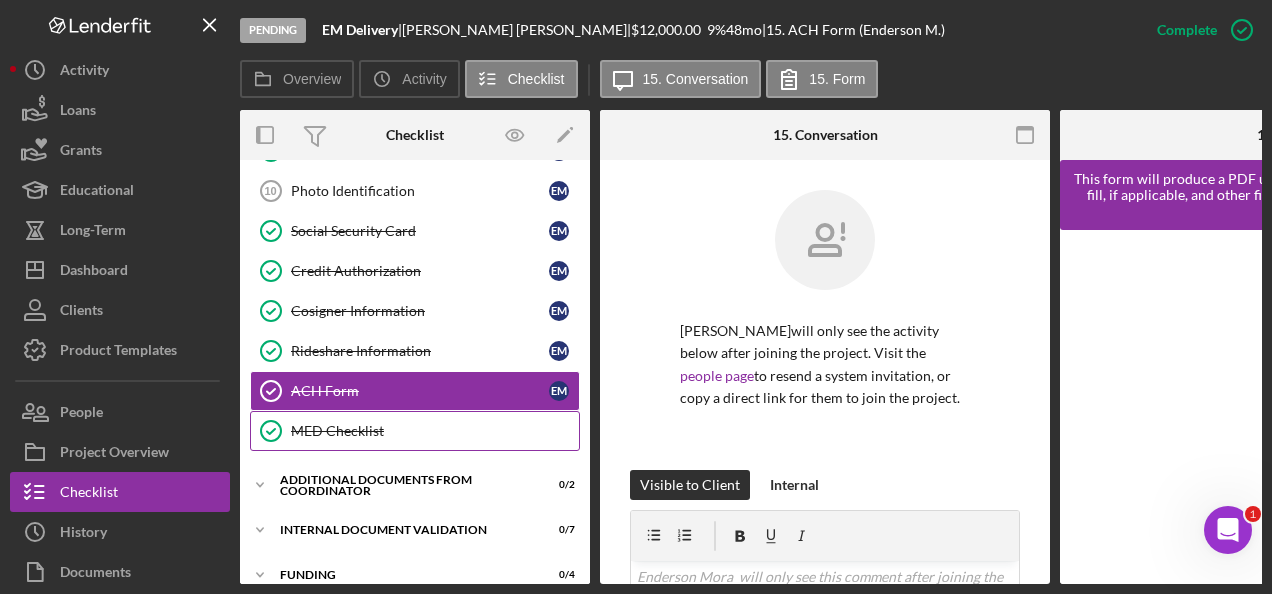 click on "MED Checklist" at bounding box center (435, 431) 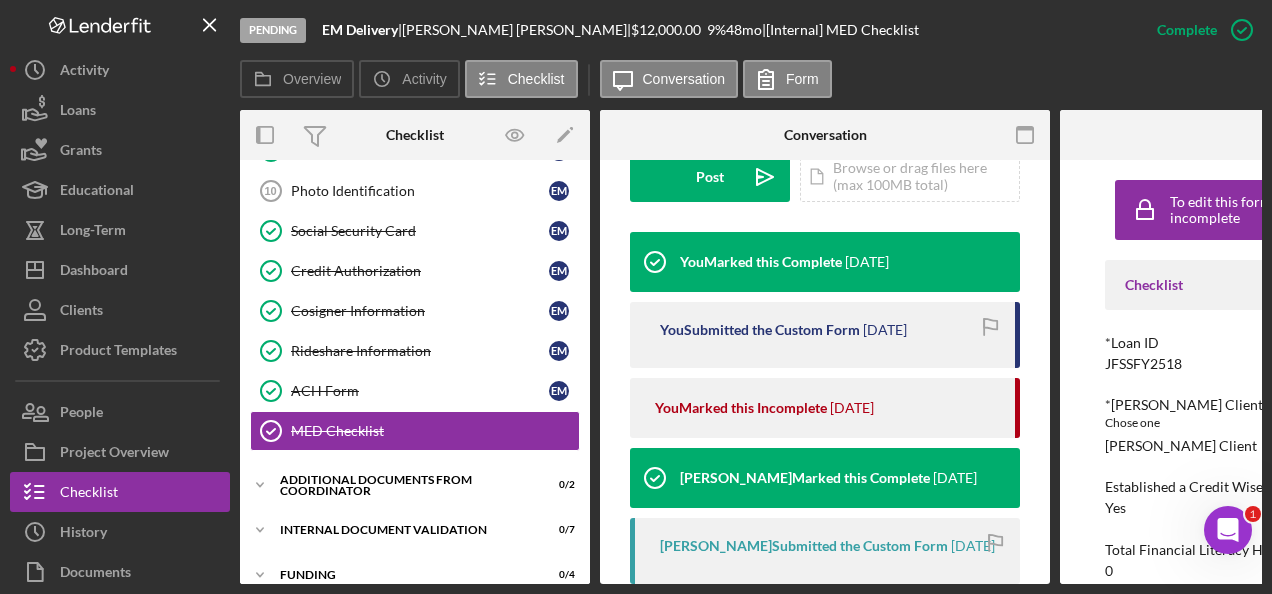 scroll, scrollTop: 958, scrollLeft: 0, axis: vertical 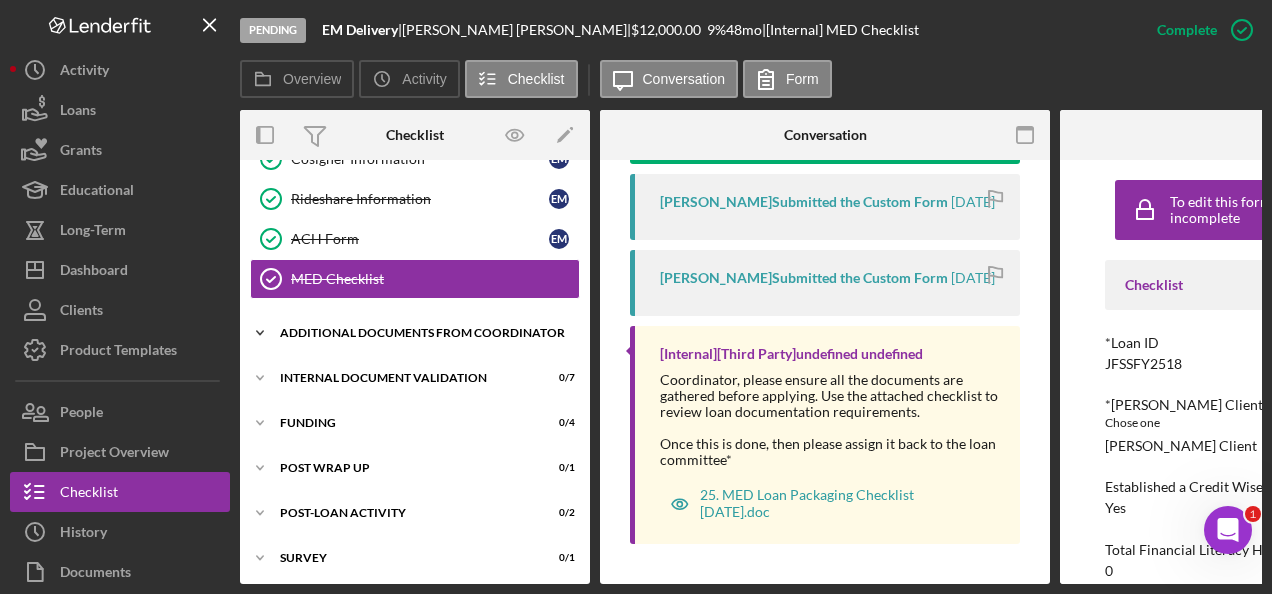click on "Additional Documents from Coordinator" at bounding box center [422, 333] 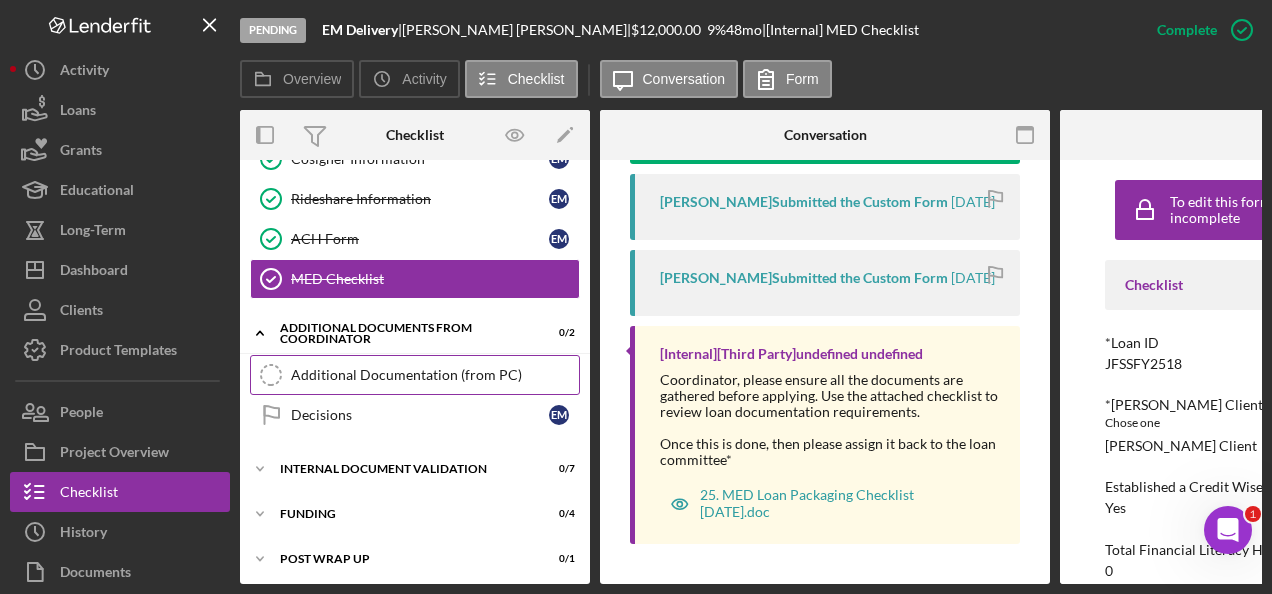 click on "Additional Documentation (from PC)" at bounding box center [435, 375] 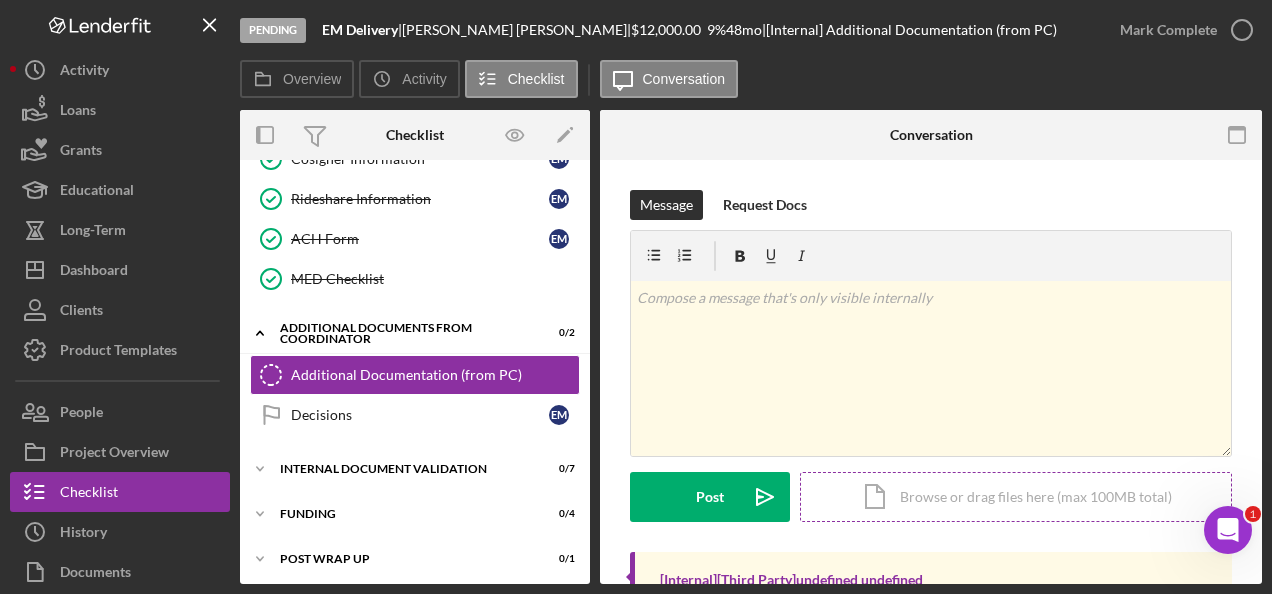 click on "Icon/Document Browse or drag files here (max 100MB total) Tap to choose files or take a photo" at bounding box center [1016, 497] 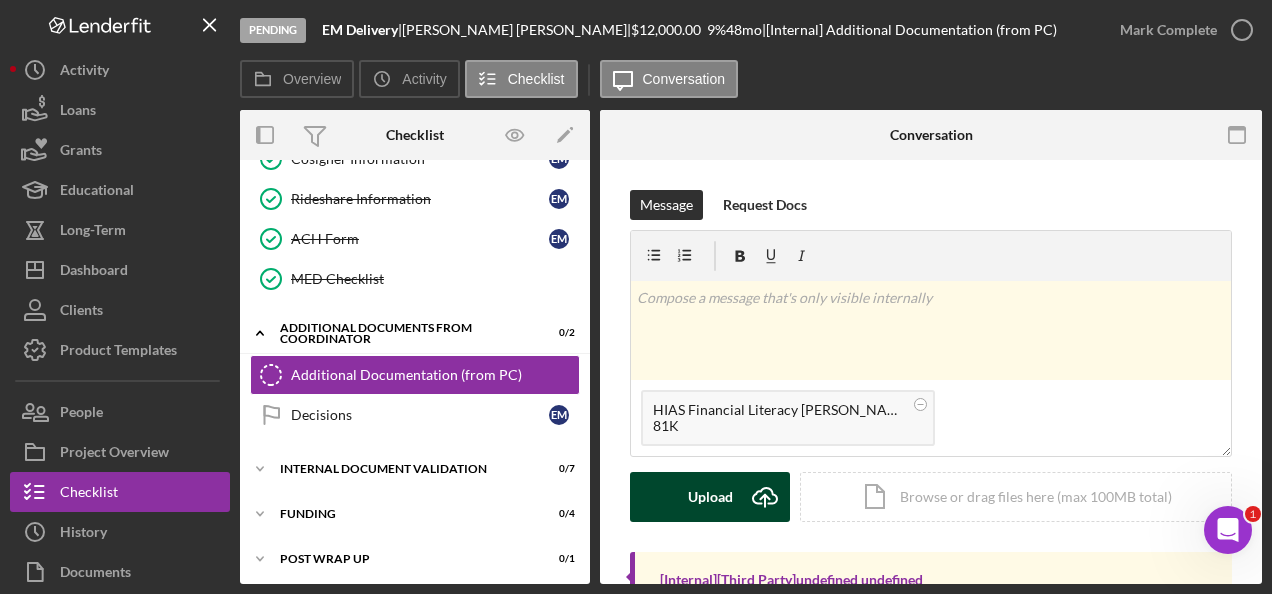 click on "Upload" at bounding box center (710, 497) 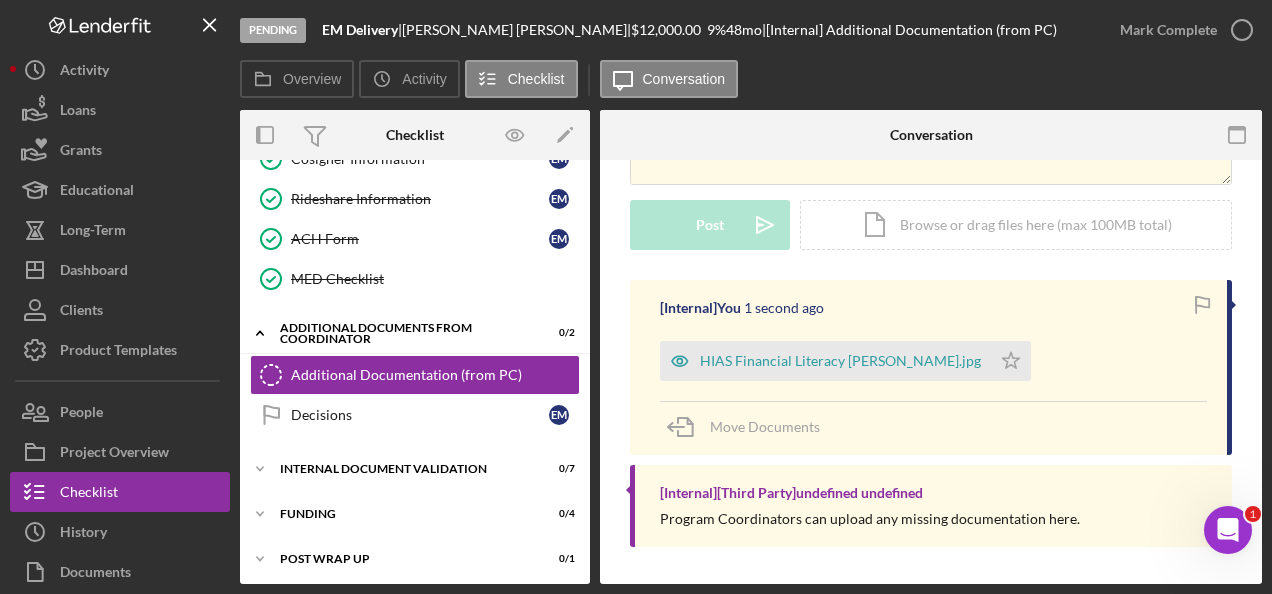 scroll, scrollTop: 274, scrollLeft: 0, axis: vertical 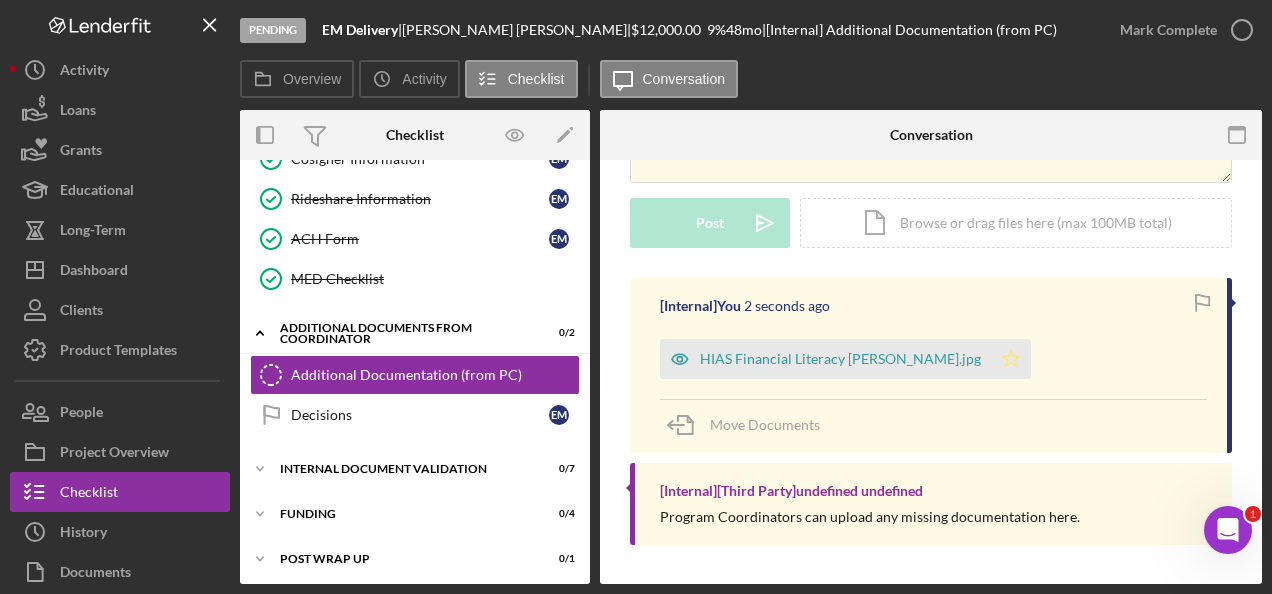 click on "Icon/Star" 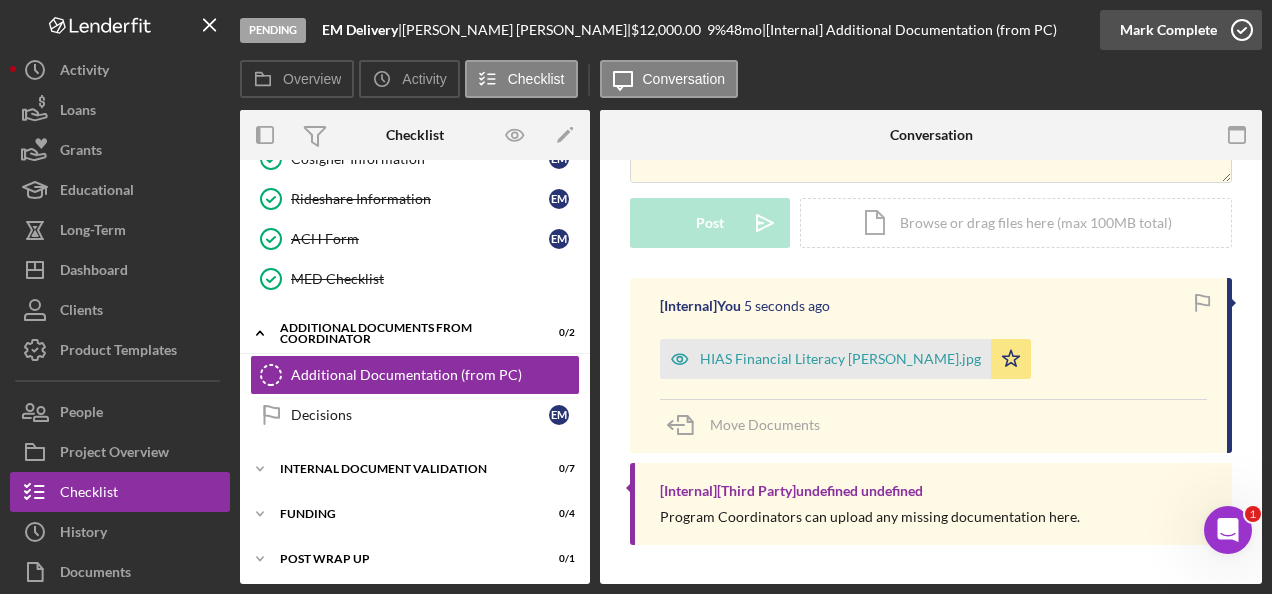 click 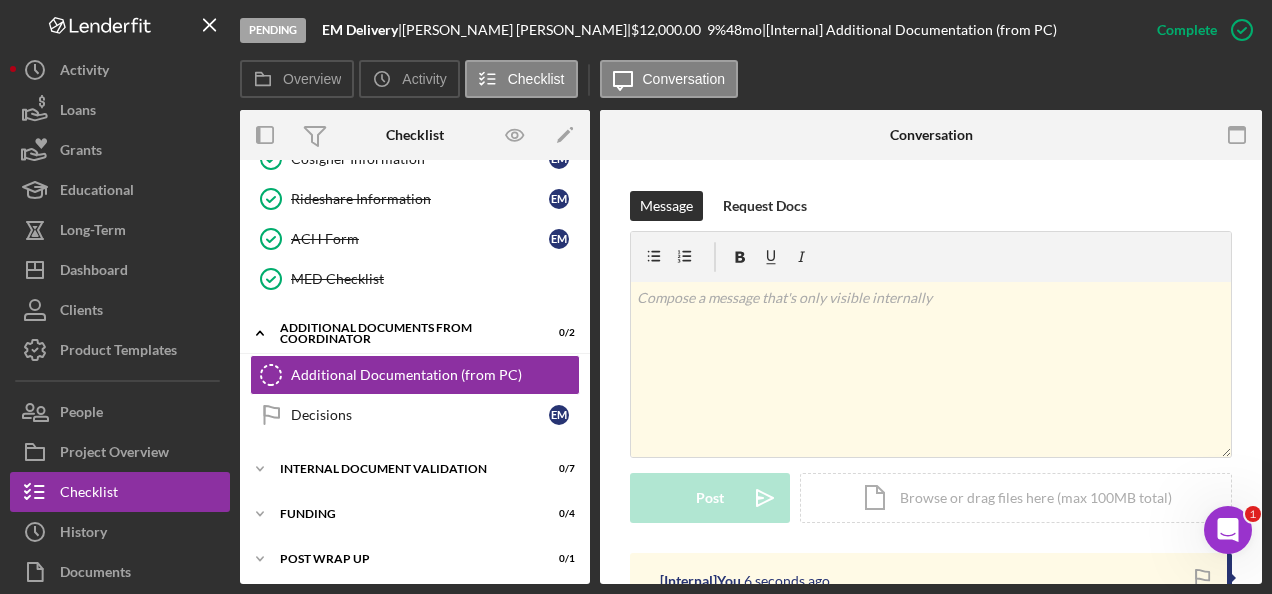 scroll, scrollTop: 548, scrollLeft: 0, axis: vertical 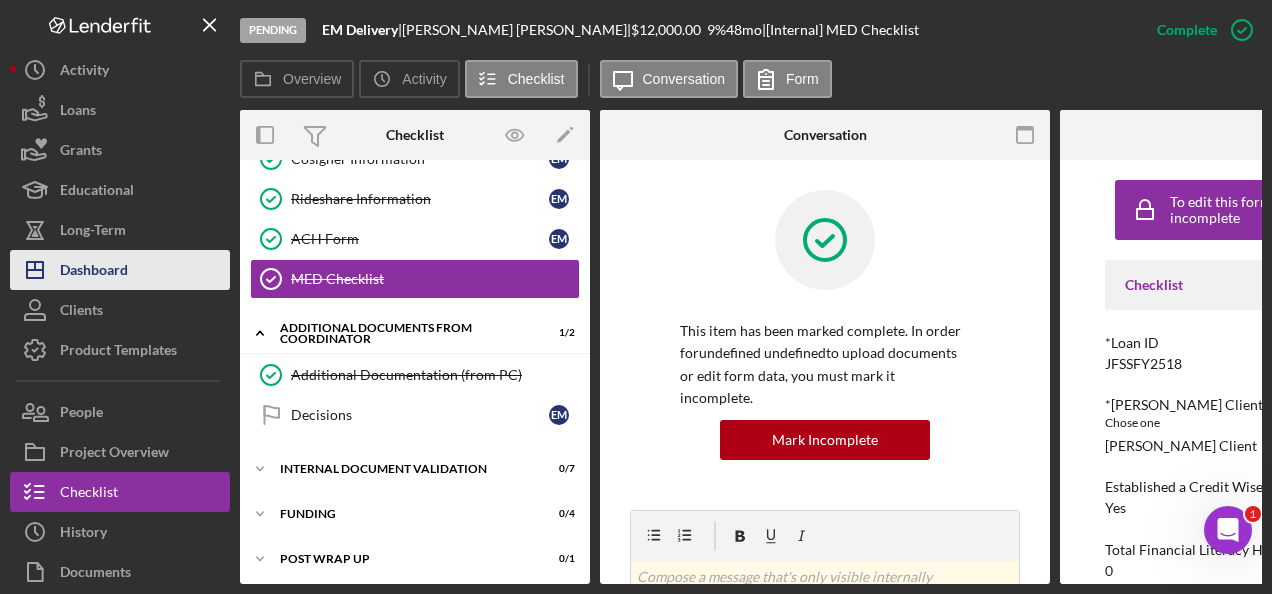 click on "Icon/Dashboard Dashboard" at bounding box center [120, 270] 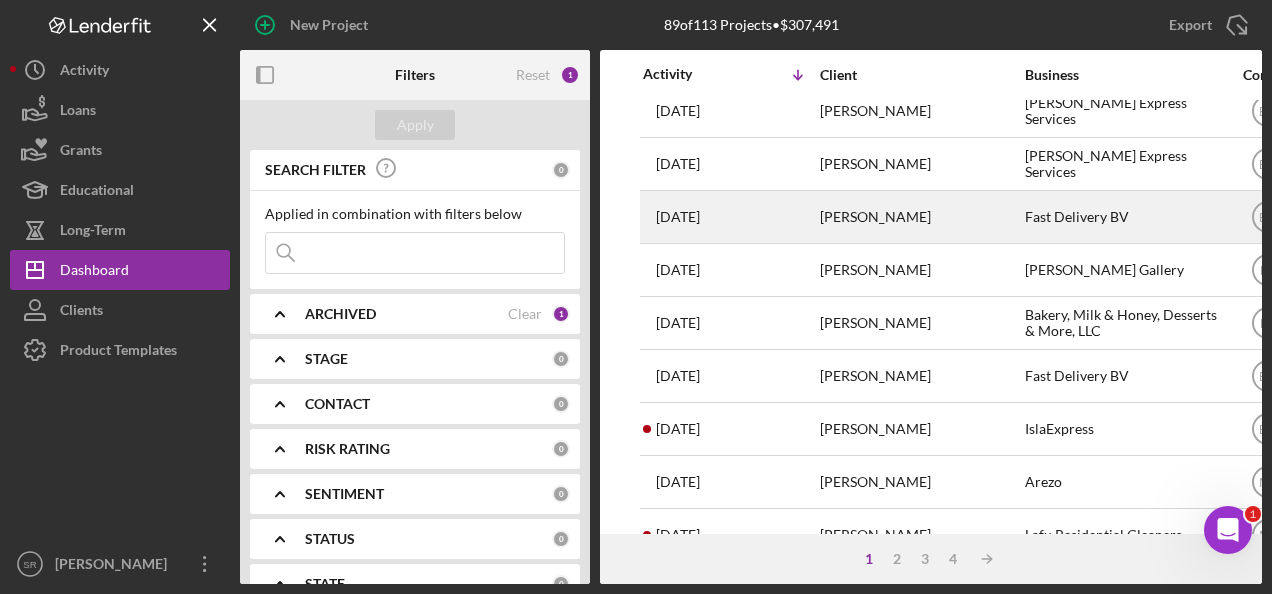 scroll, scrollTop: 0, scrollLeft: 0, axis: both 